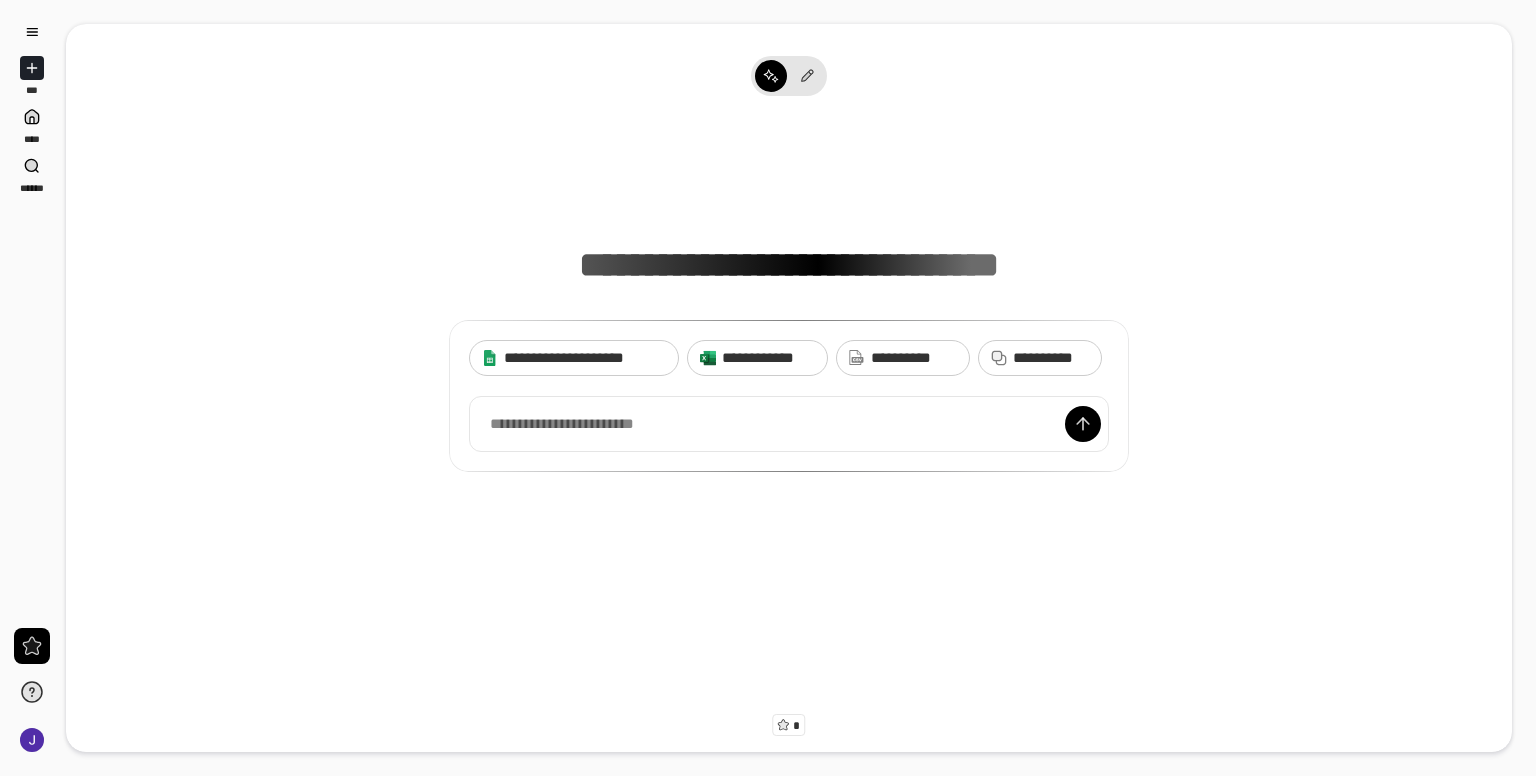 scroll, scrollTop: 0, scrollLeft: 0, axis: both 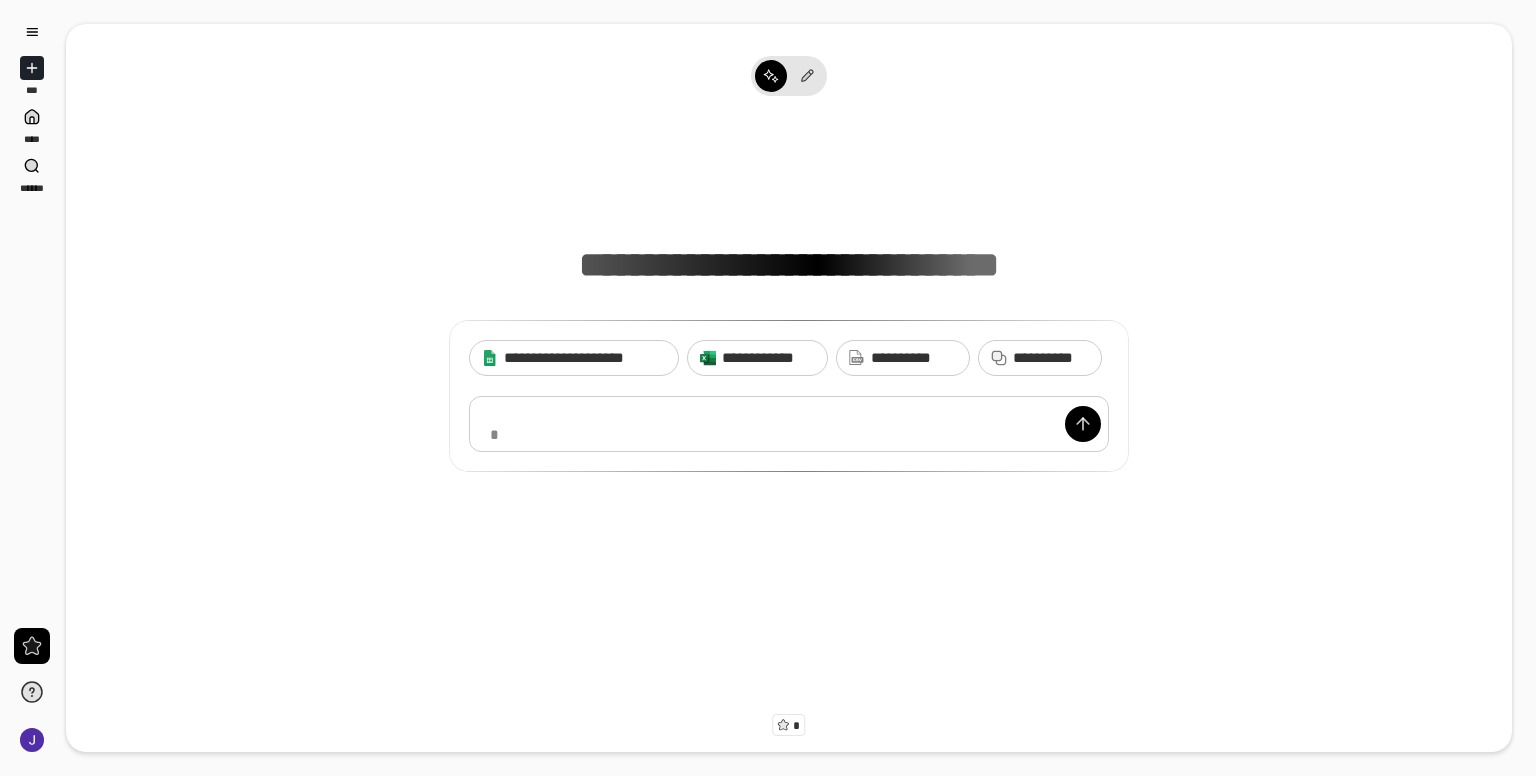 click at bounding box center [789, 424] 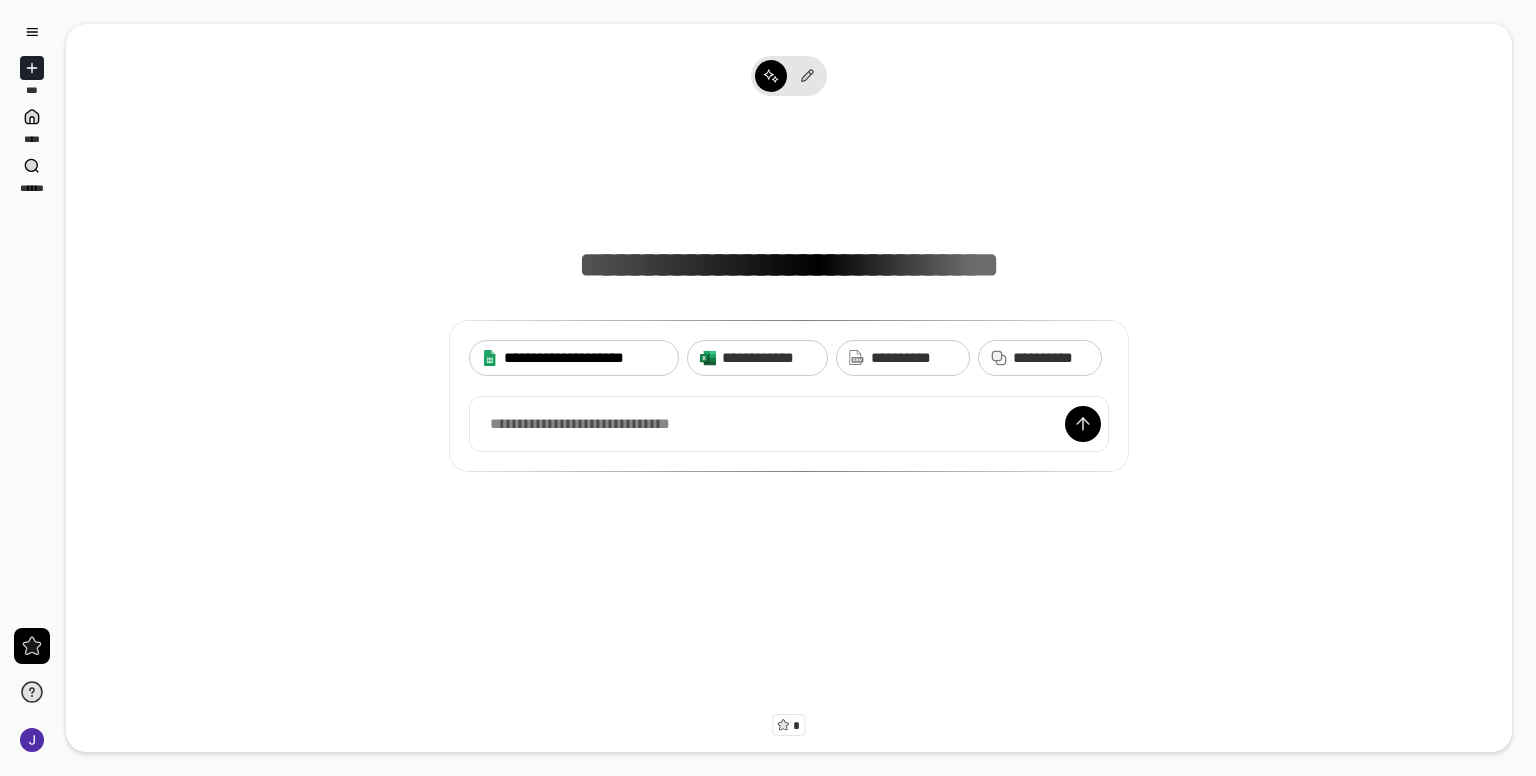 click on "**********" at bounding box center (585, 358) 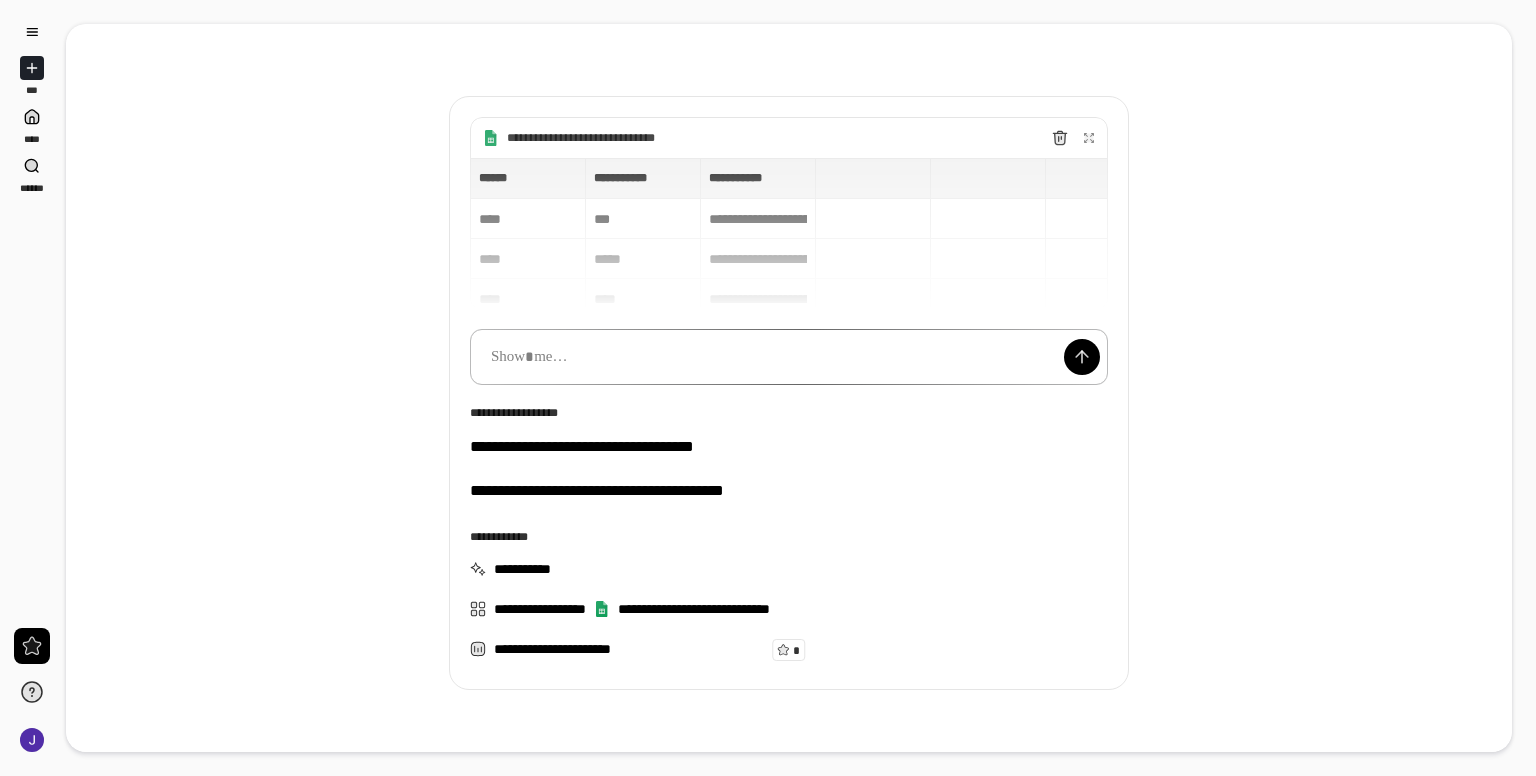scroll, scrollTop: 132, scrollLeft: 0, axis: vertical 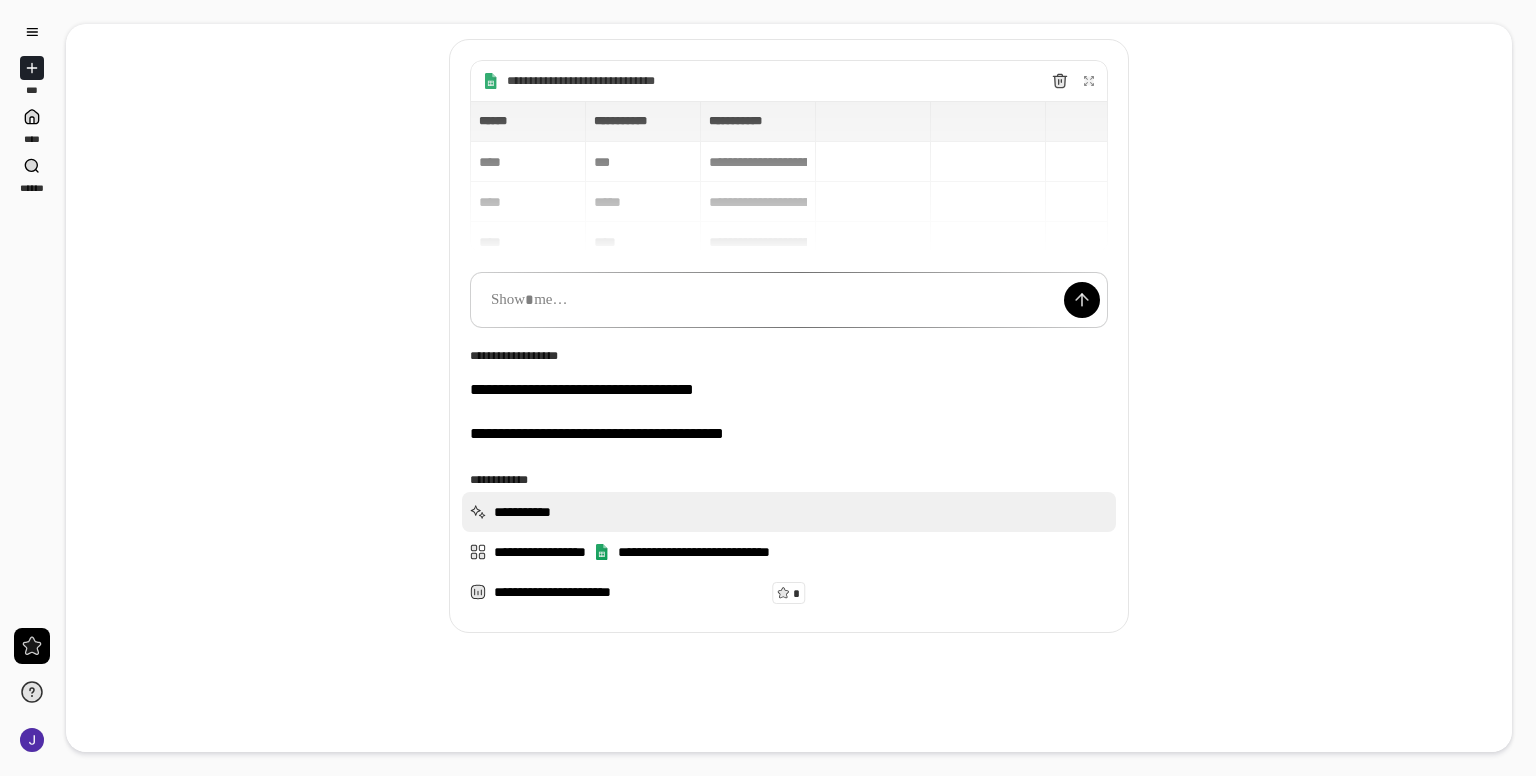 click on "**********" at bounding box center (789, 512) 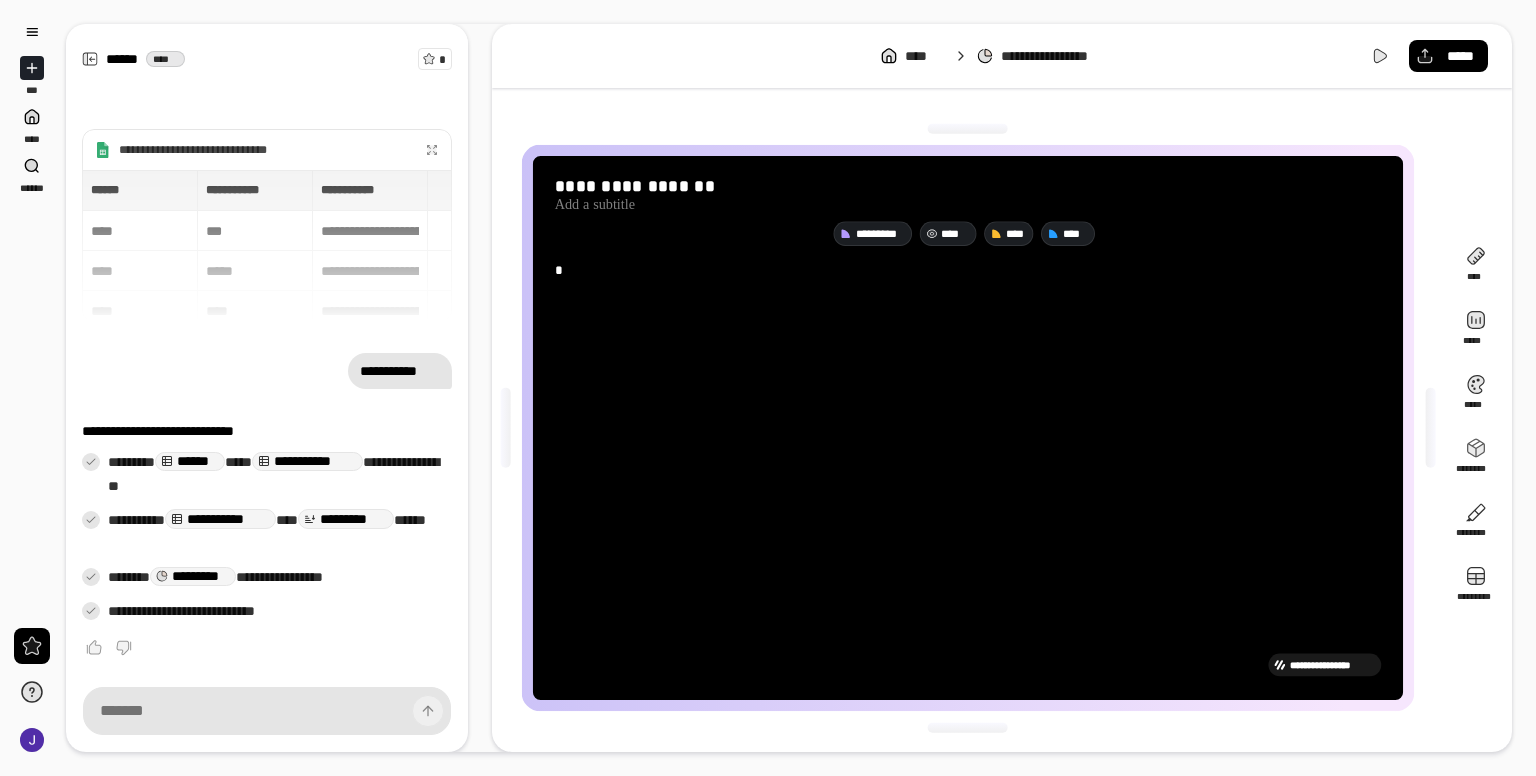 click on "****" at bounding box center [955, 233] 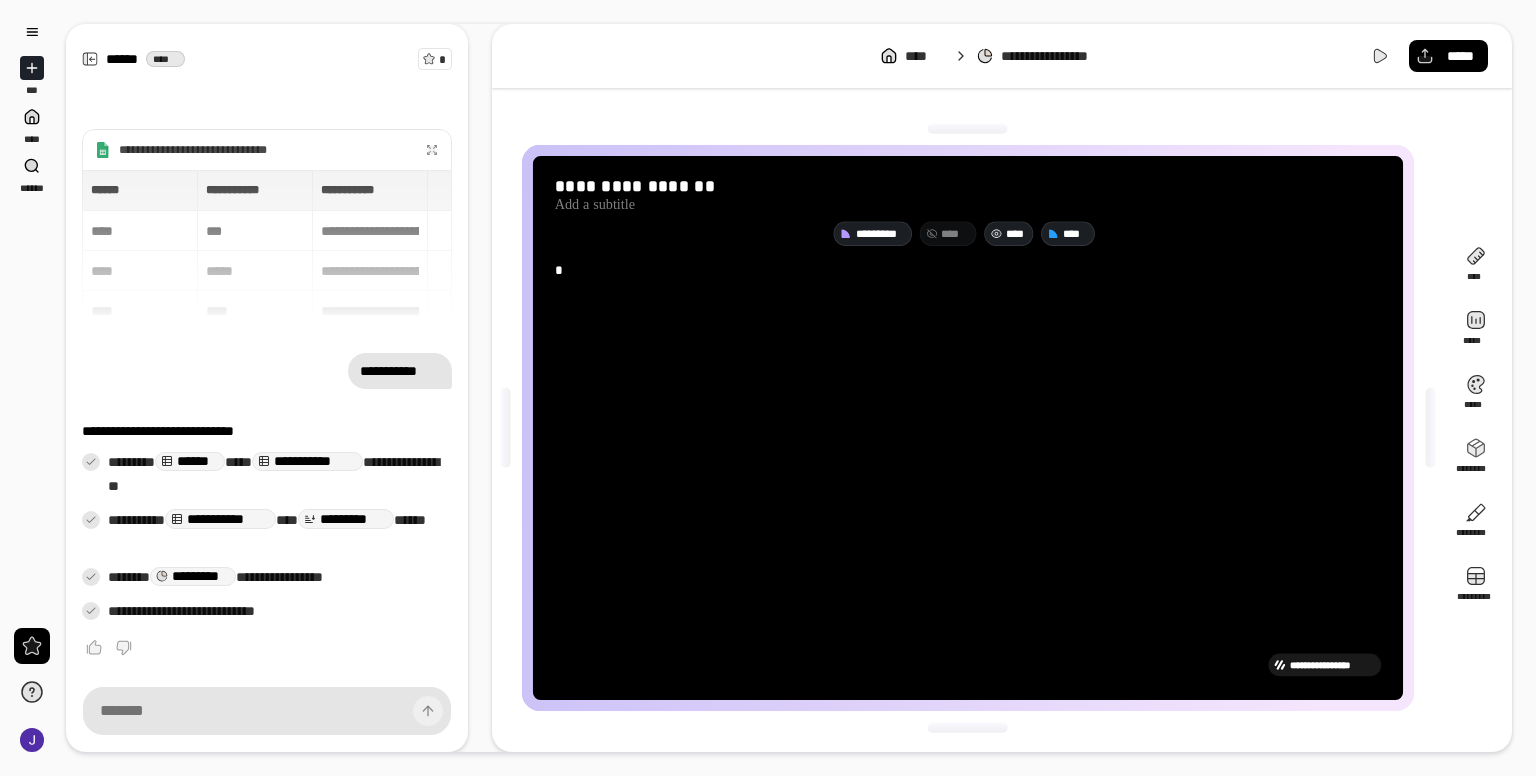 click on "****" at bounding box center [1016, 233] 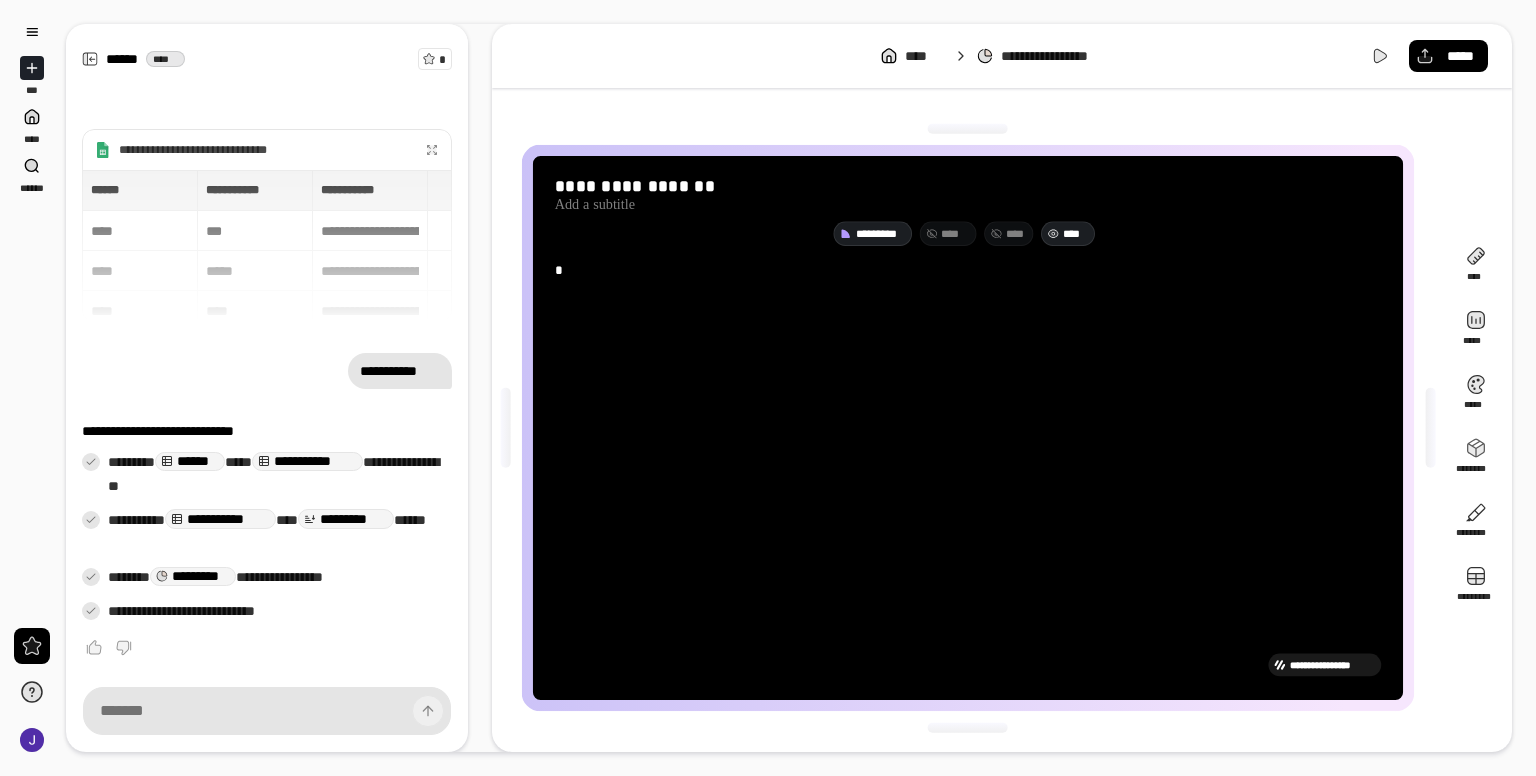 click 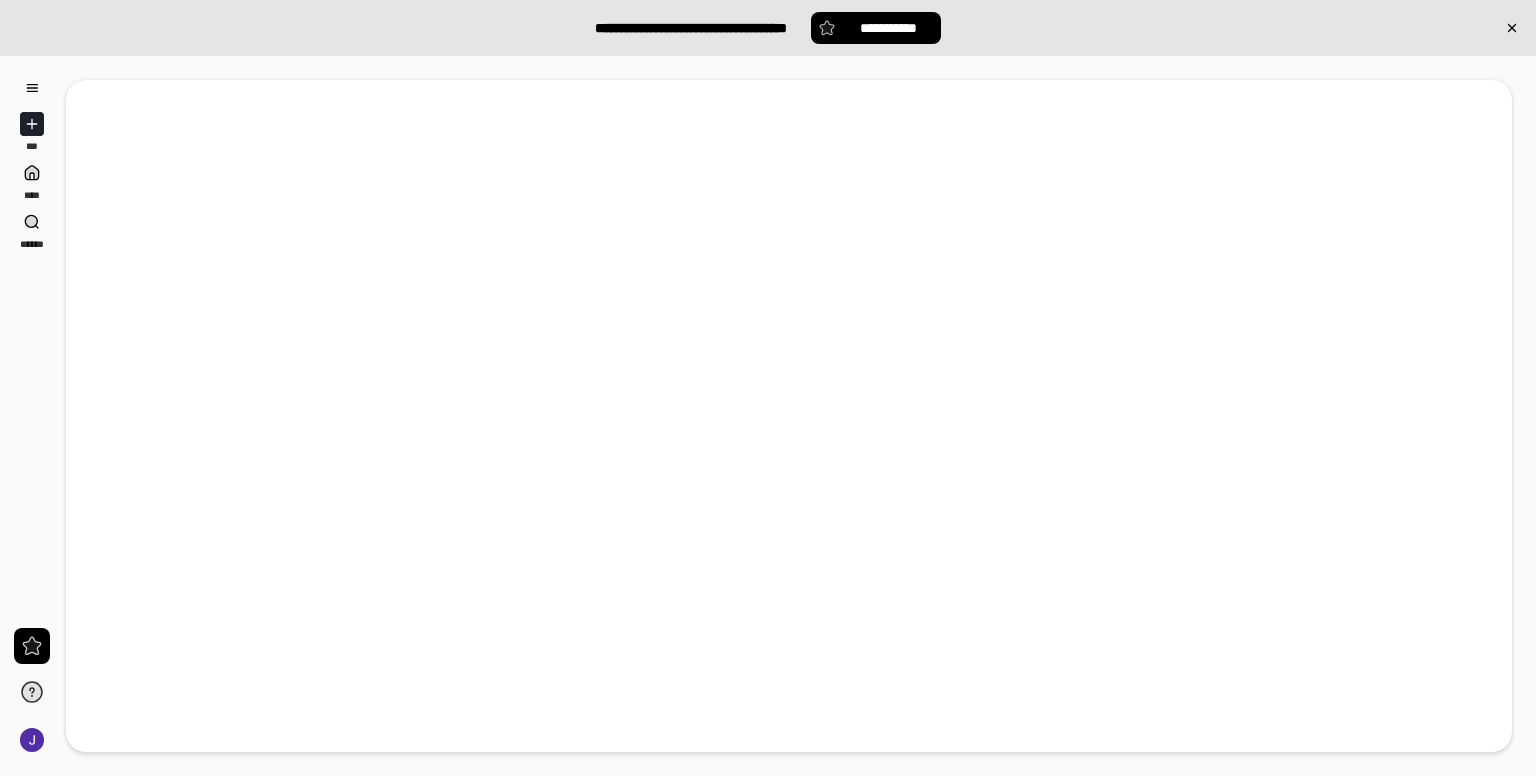 scroll, scrollTop: 0, scrollLeft: 0, axis: both 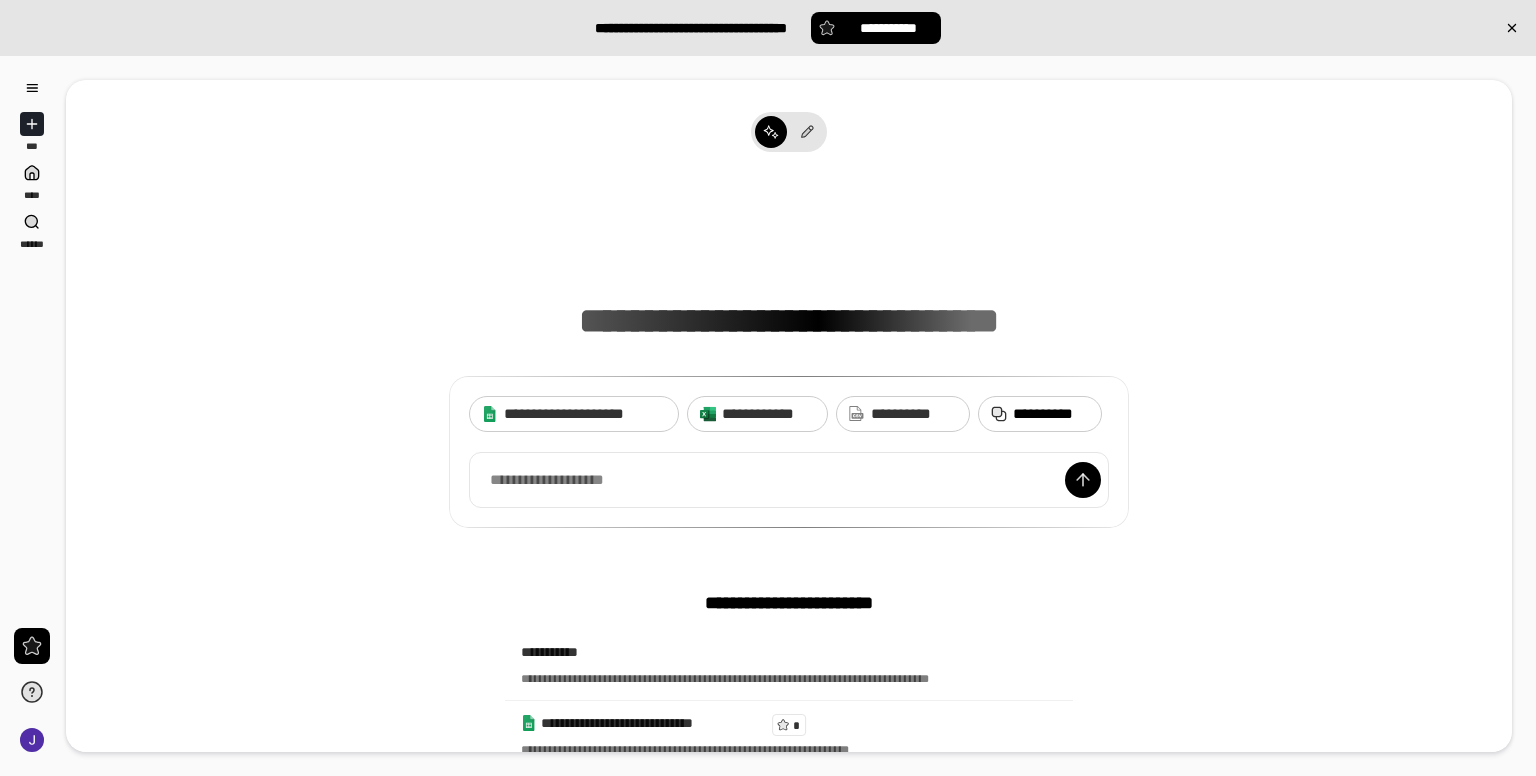 click on "**********" at bounding box center [1051, 414] 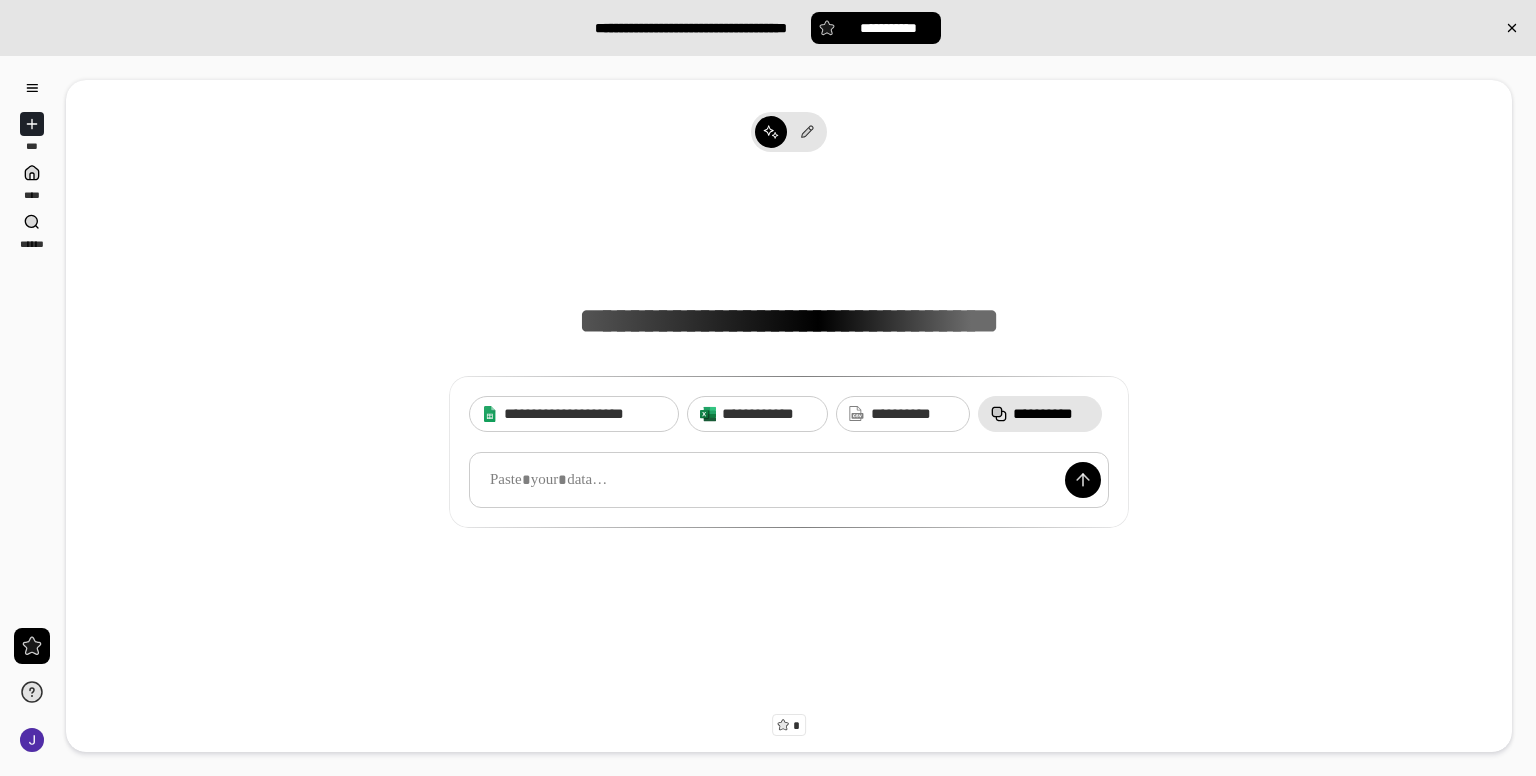 paste 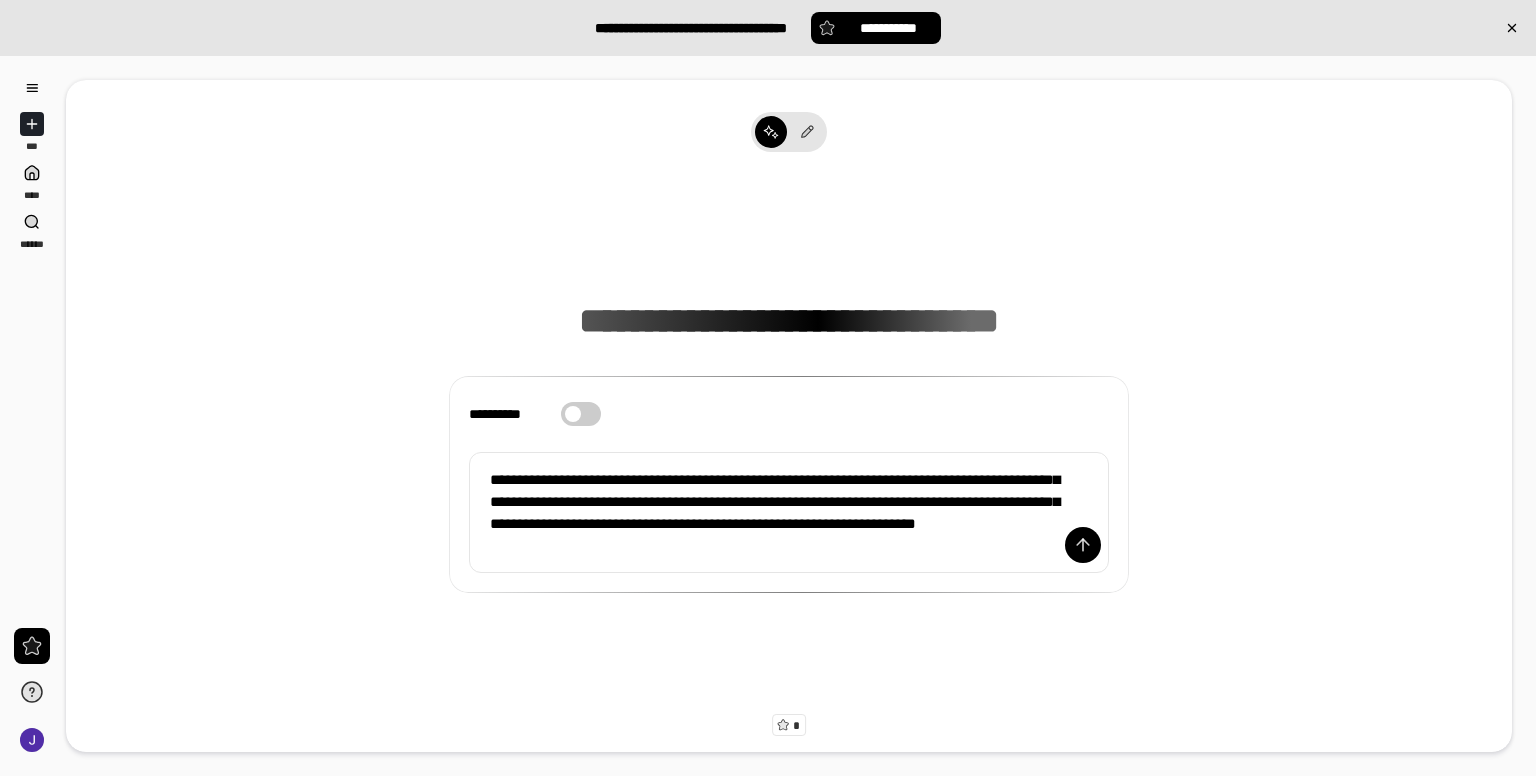 drag, startPoint x: 1084, startPoint y: 551, endPoint x: 1258, endPoint y: 548, distance: 174.02586 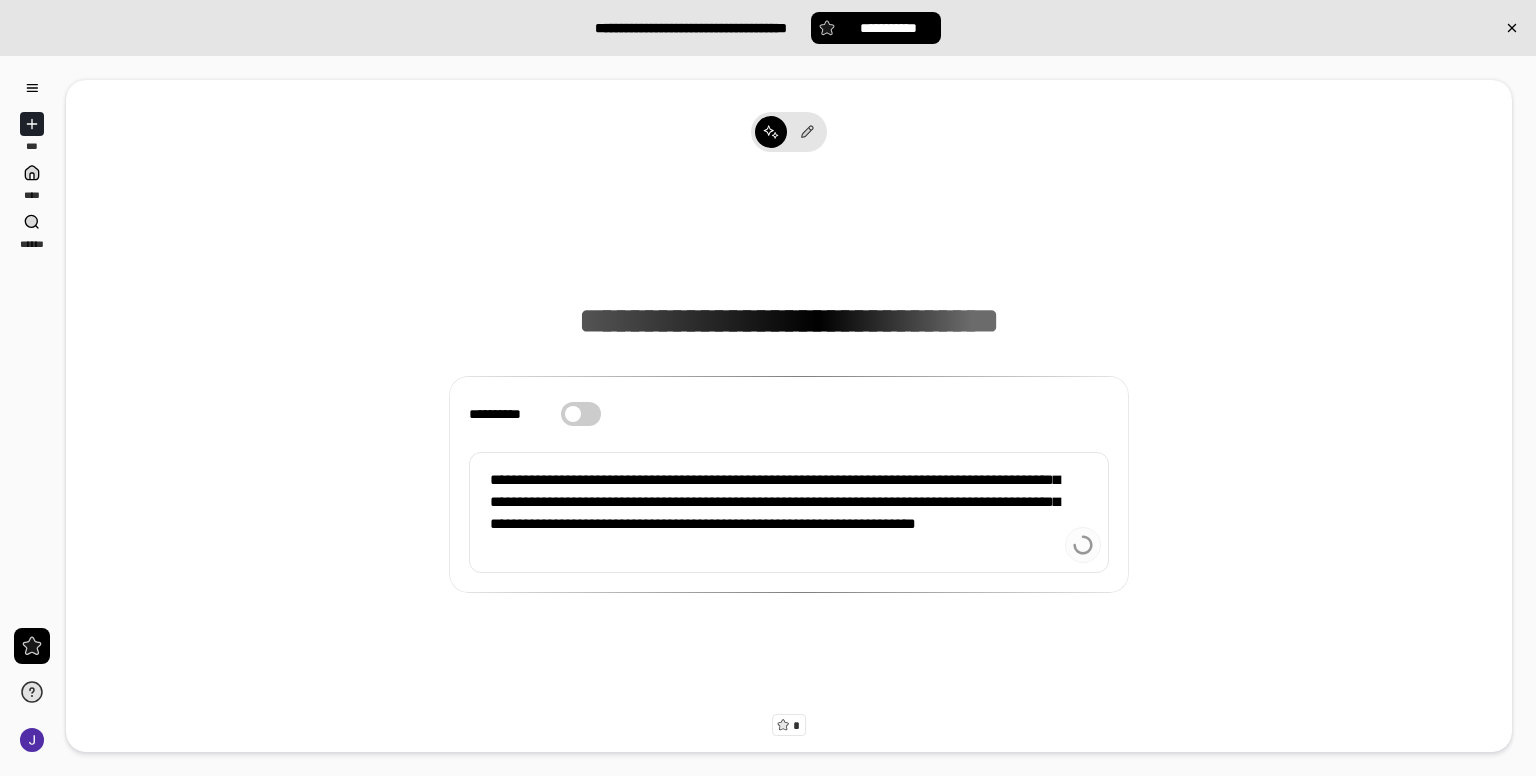 click at bounding box center [32, 124] 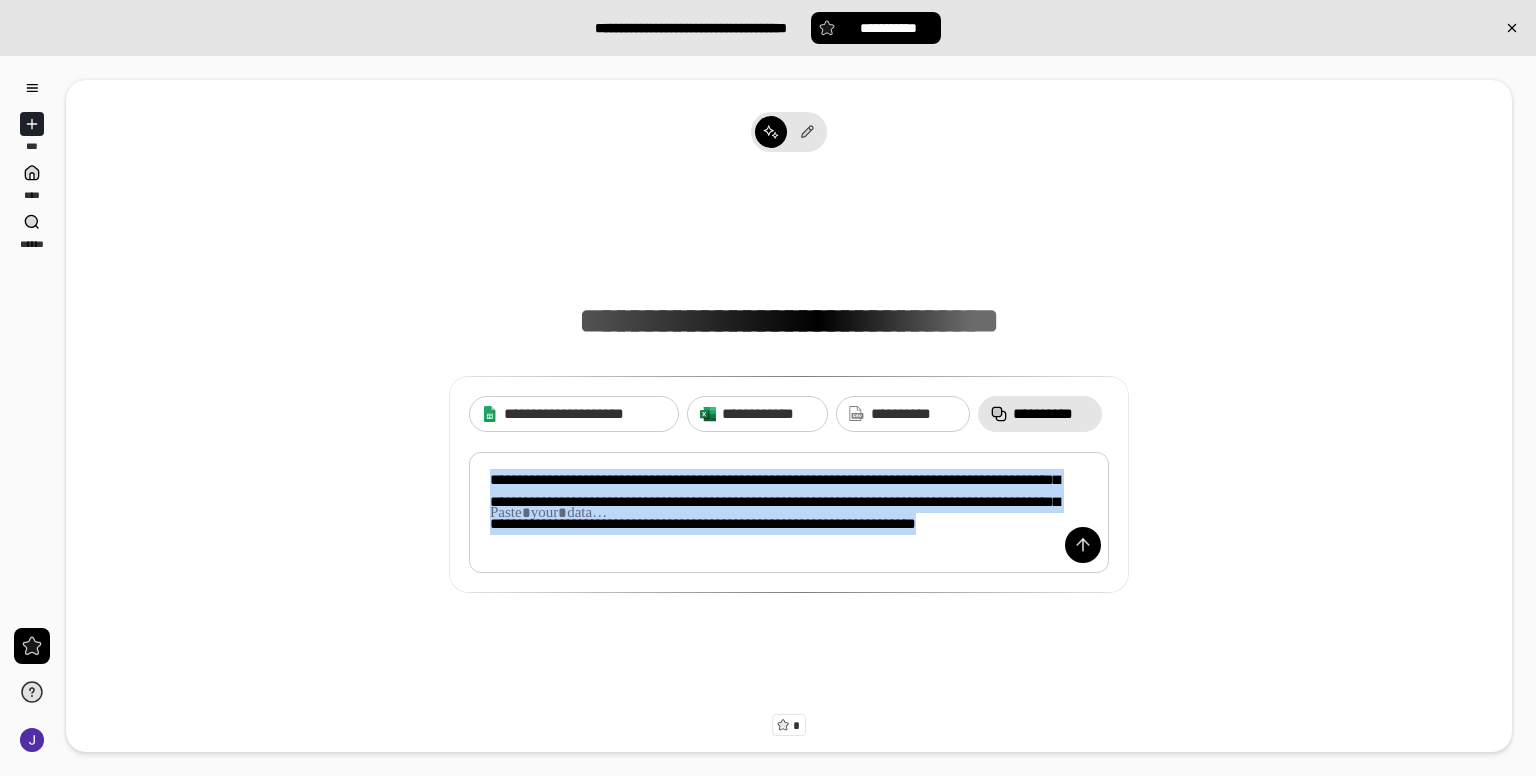 drag, startPoint x: 796, startPoint y: 553, endPoint x: 0, endPoint y: 293, distance: 837.3864 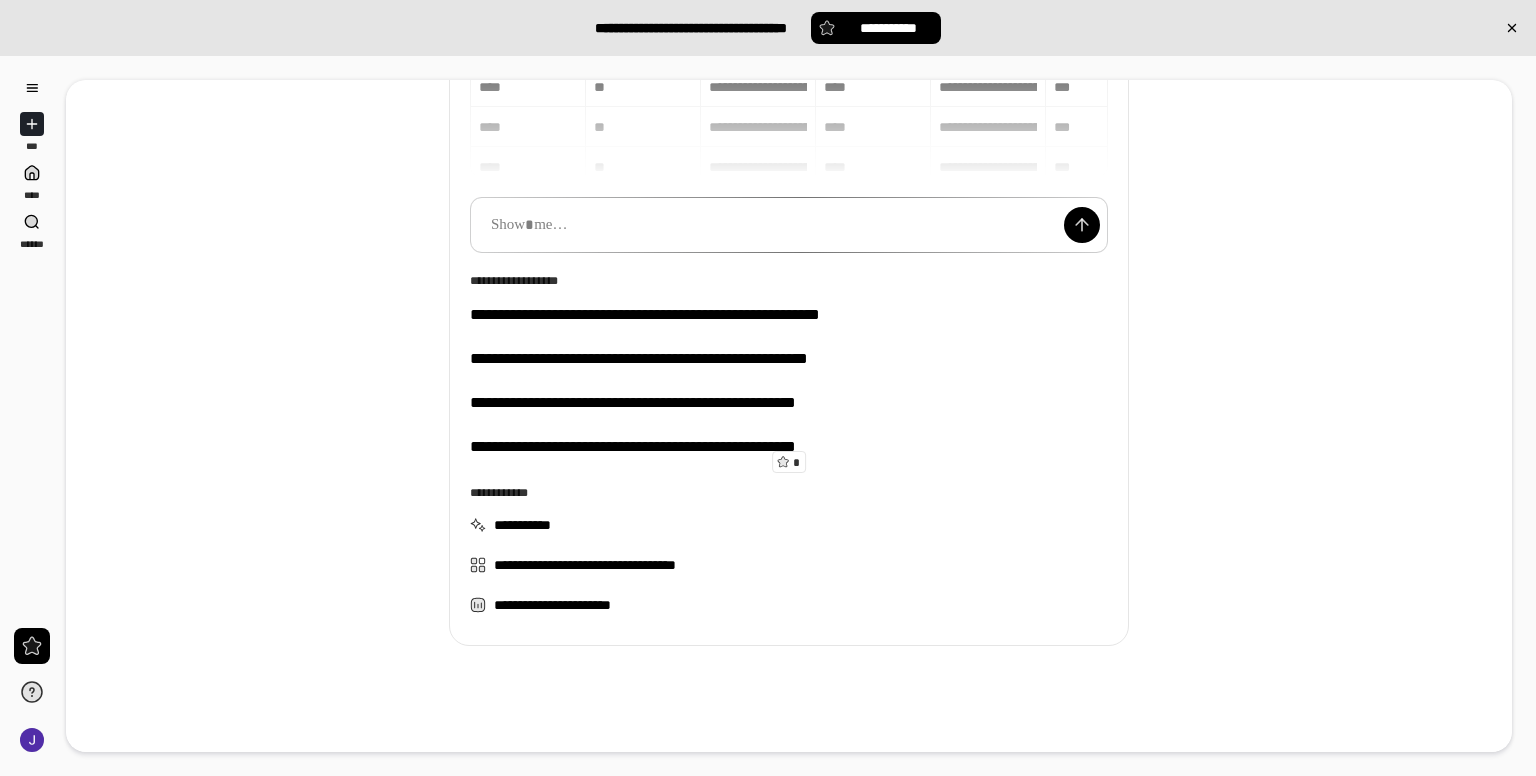 scroll, scrollTop: 276, scrollLeft: 0, axis: vertical 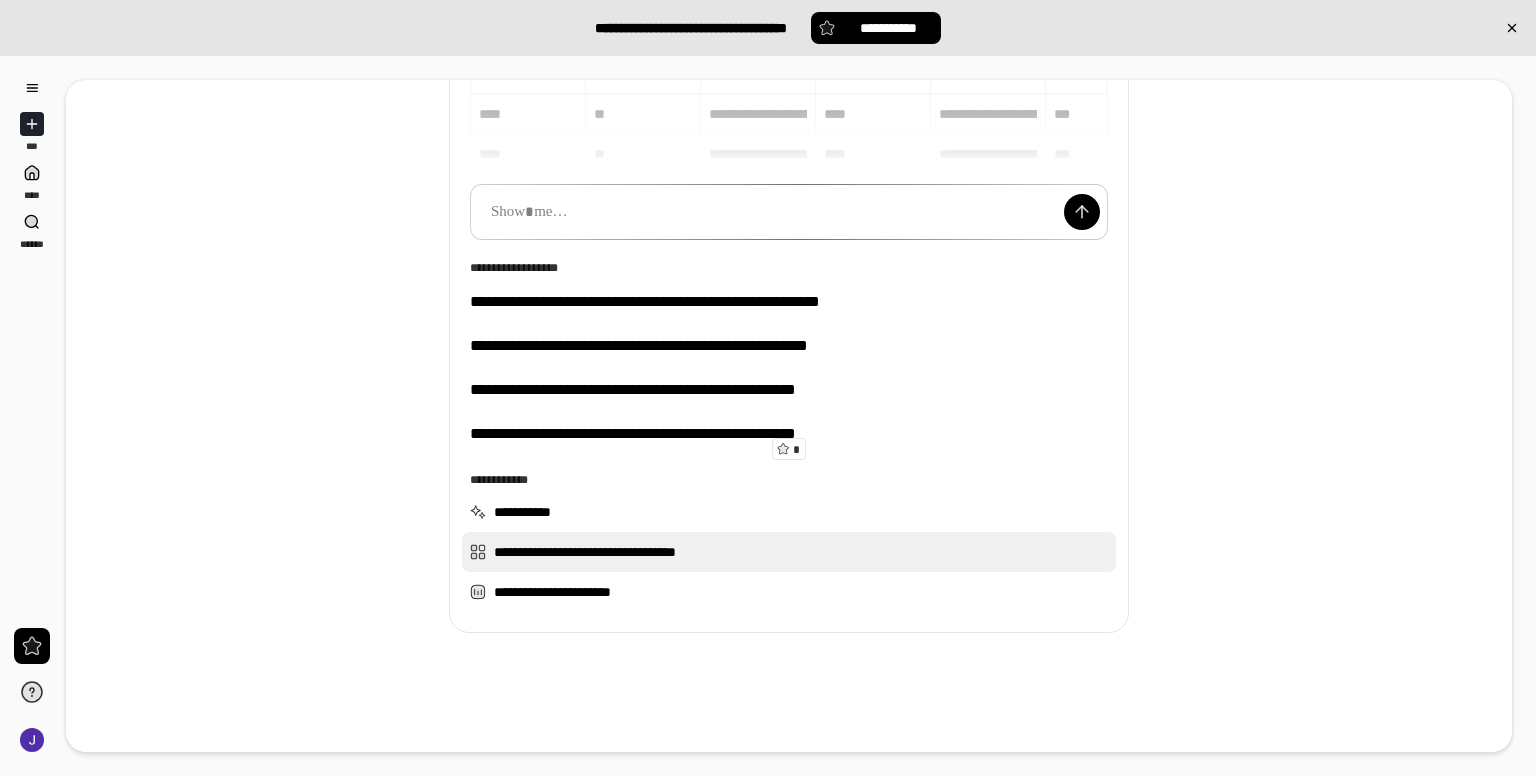 click on "[FIRST] [LAST]" at bounding box center (789, 552) 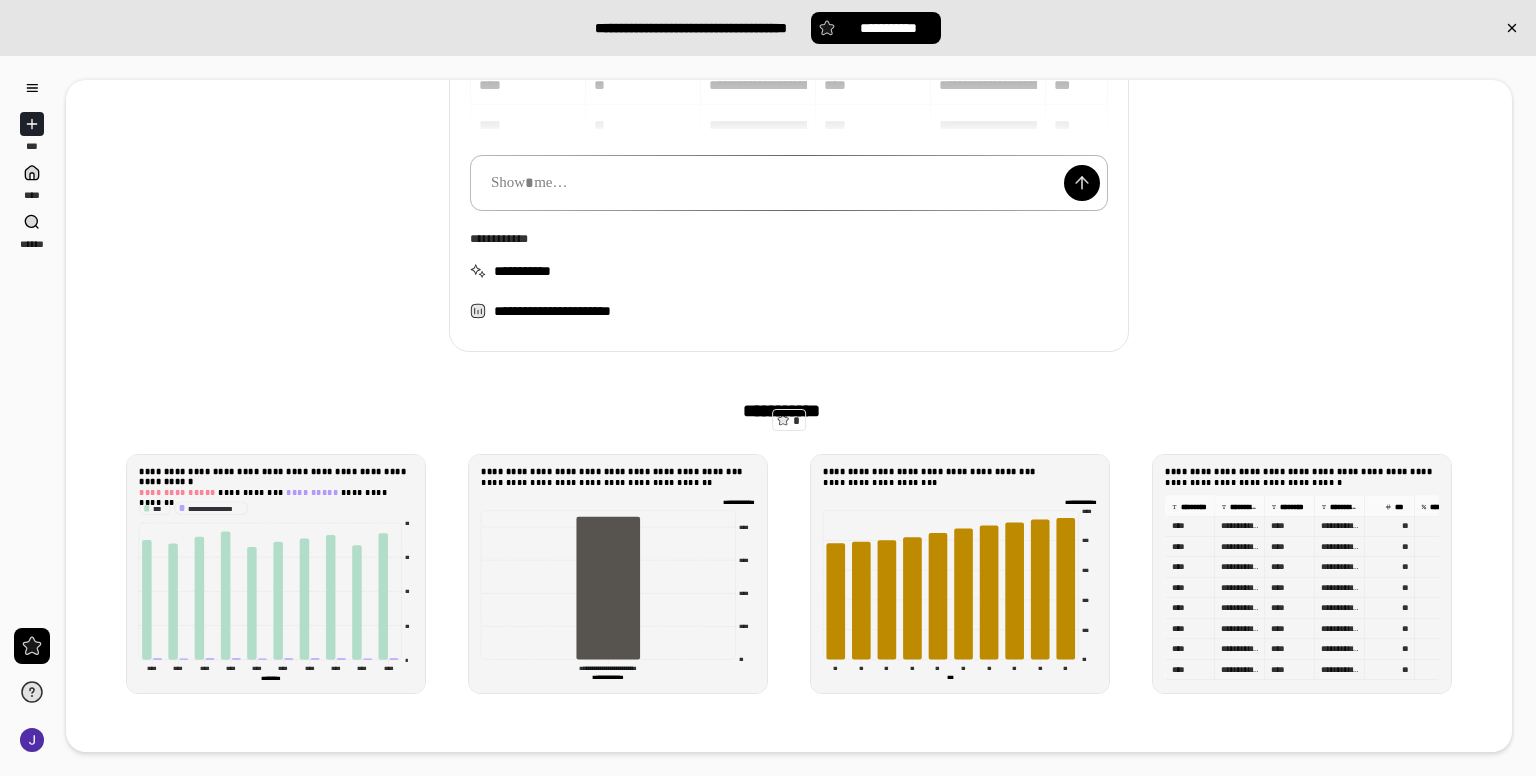 scroll, scrollTop: 0, scrollLeft: 0, axis: both 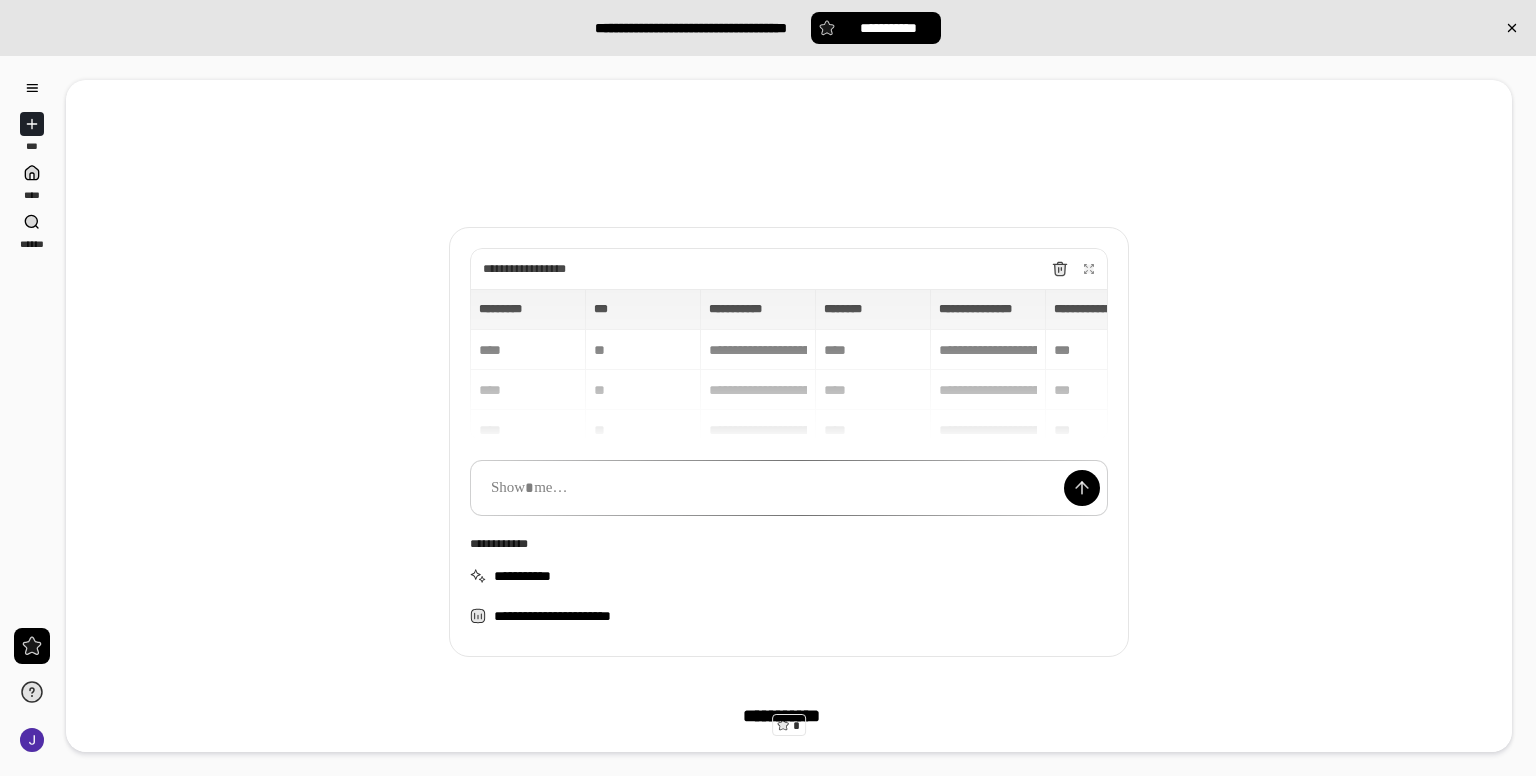 click 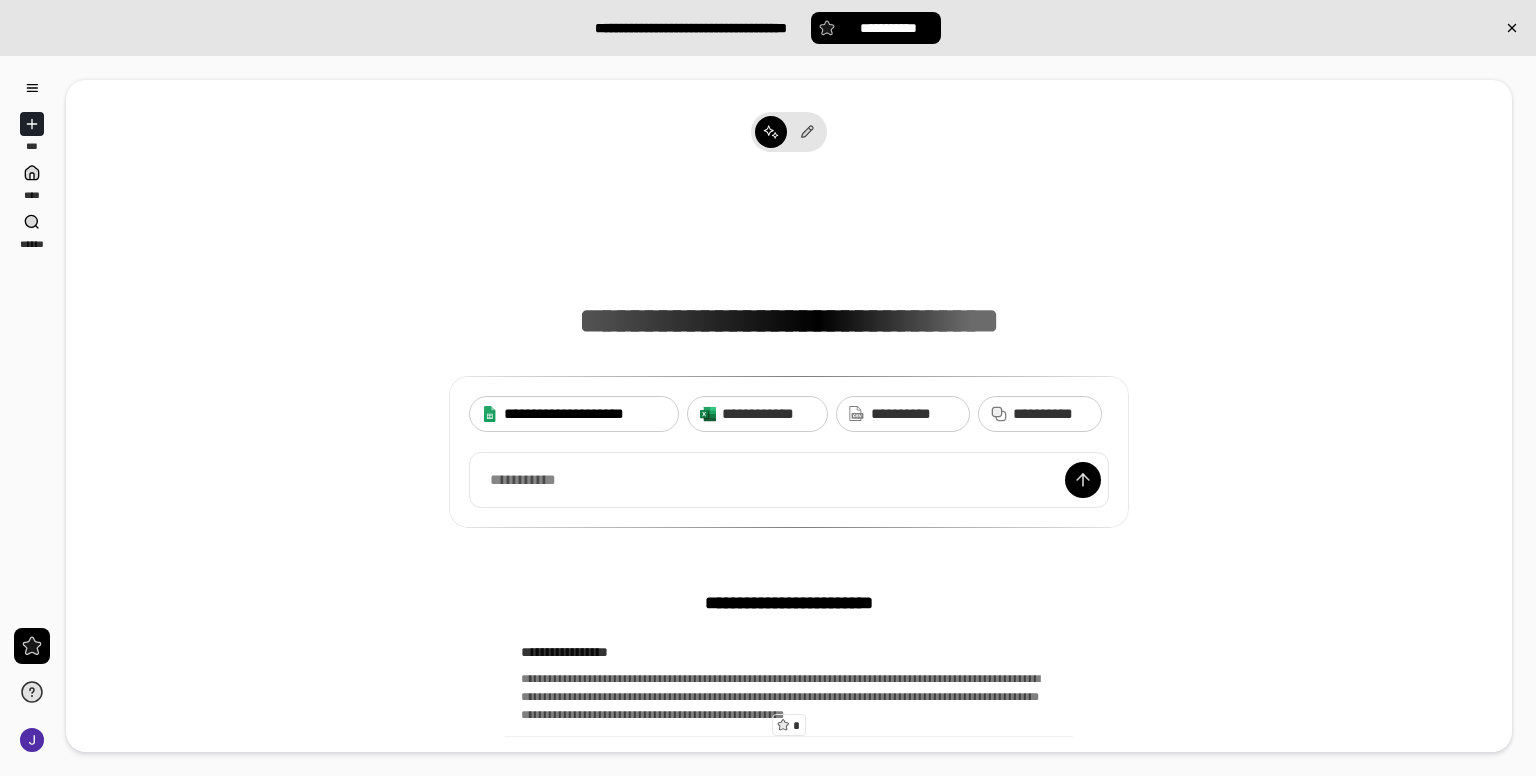 click on "**********" at bounding box center (574, 414) 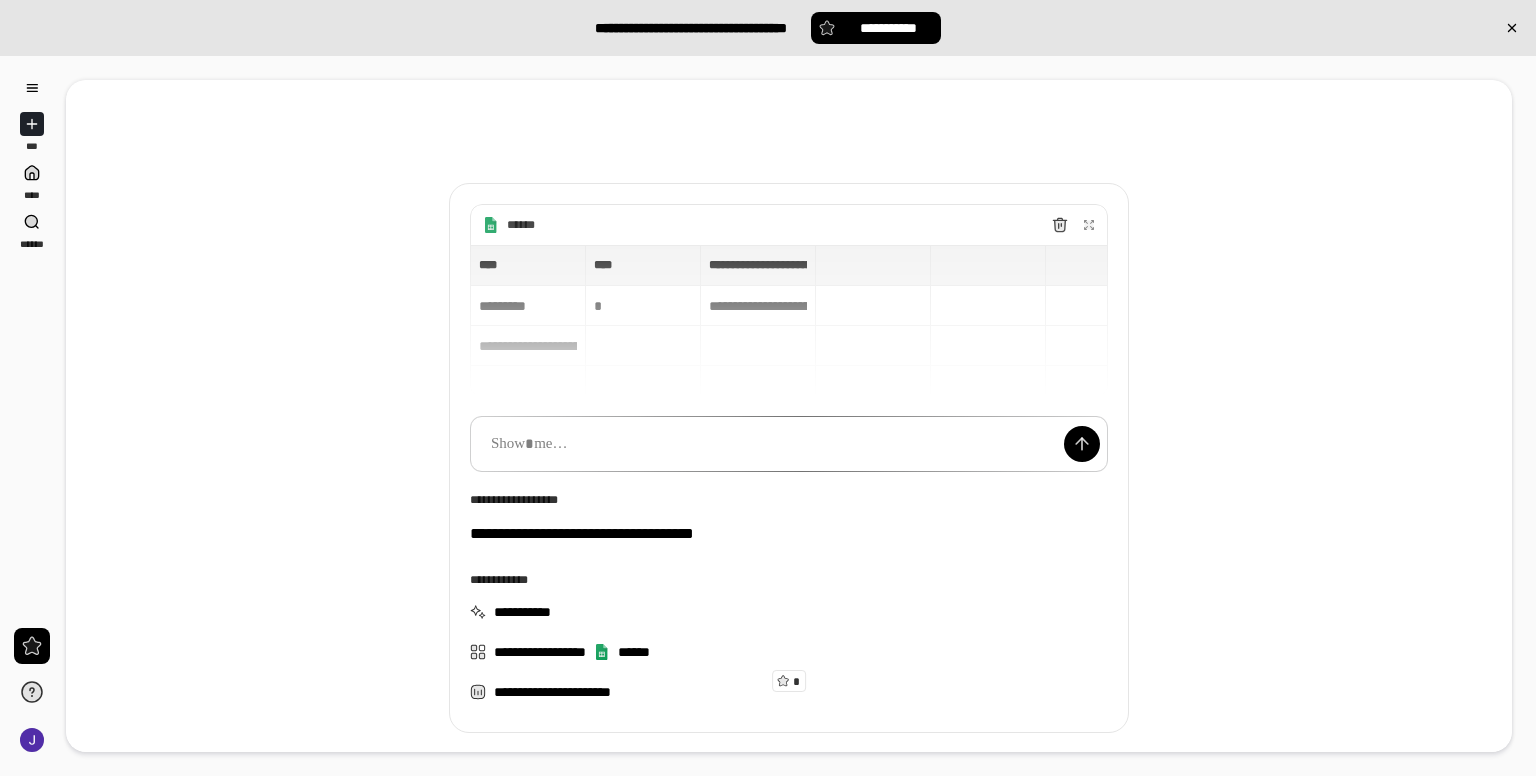 scroll, scrollTop: 144, scrollLeft: 0, axis: vertical 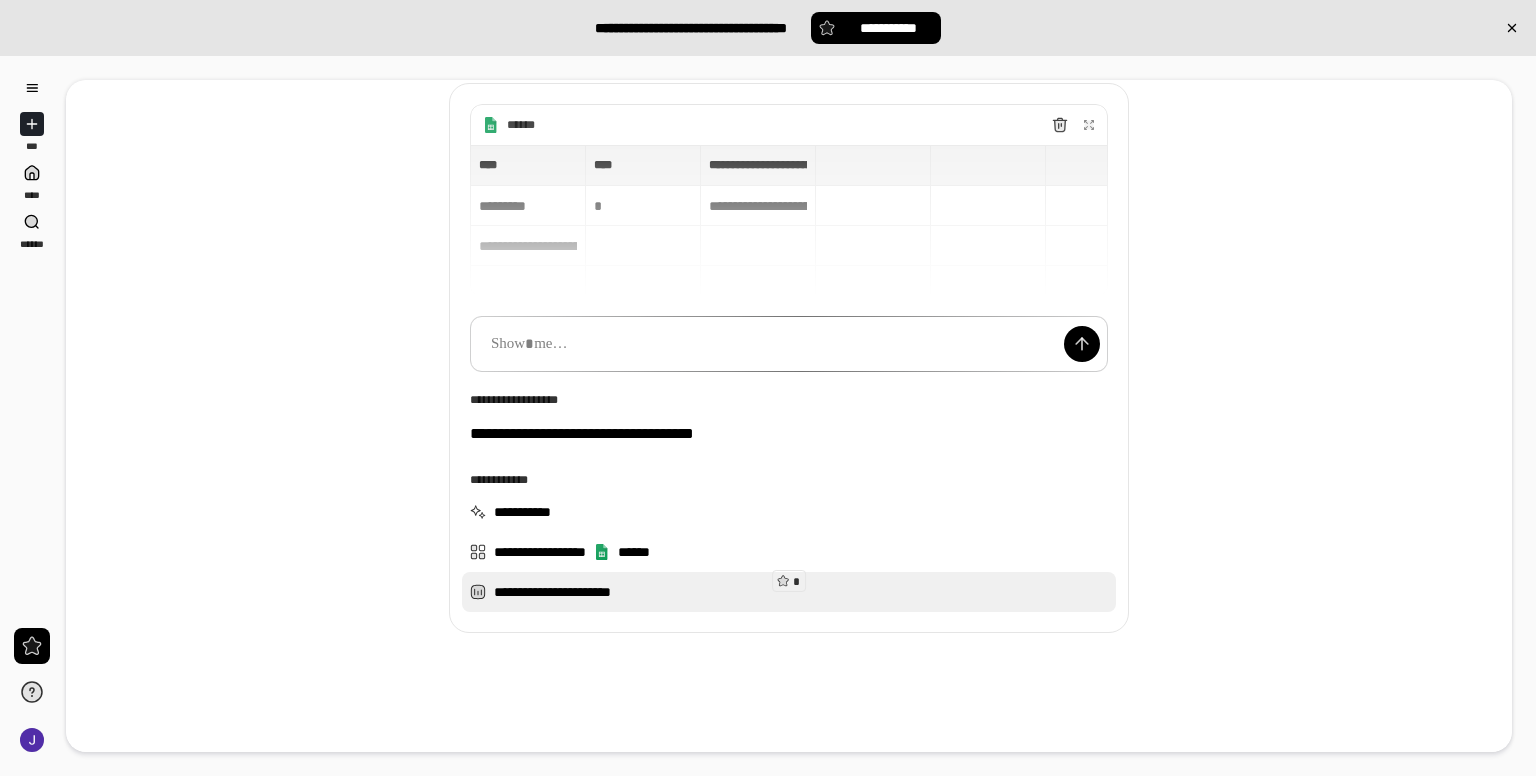 click on "**********" at bounding box center [789, 592] 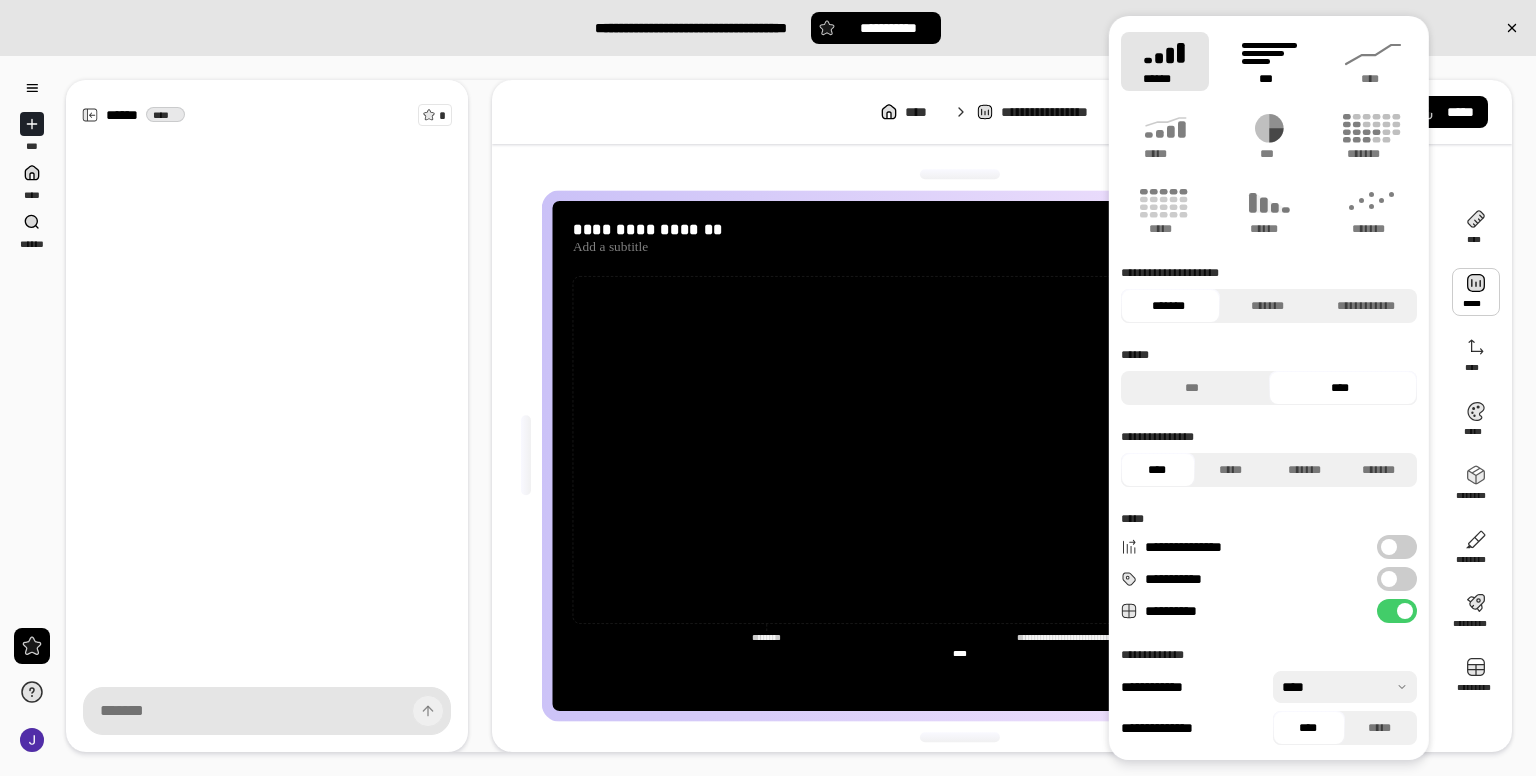 click 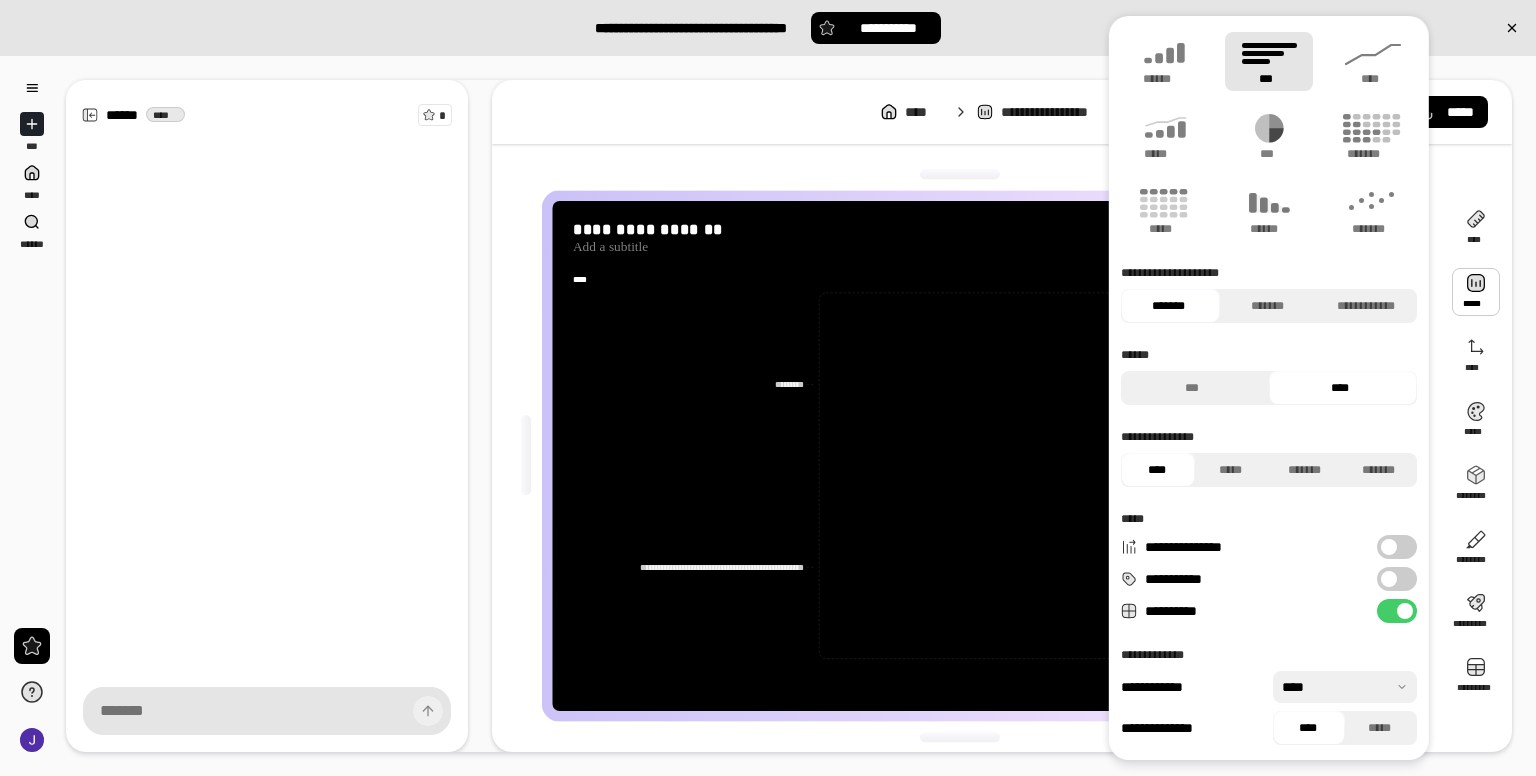 click at bounding box center (960, 174) 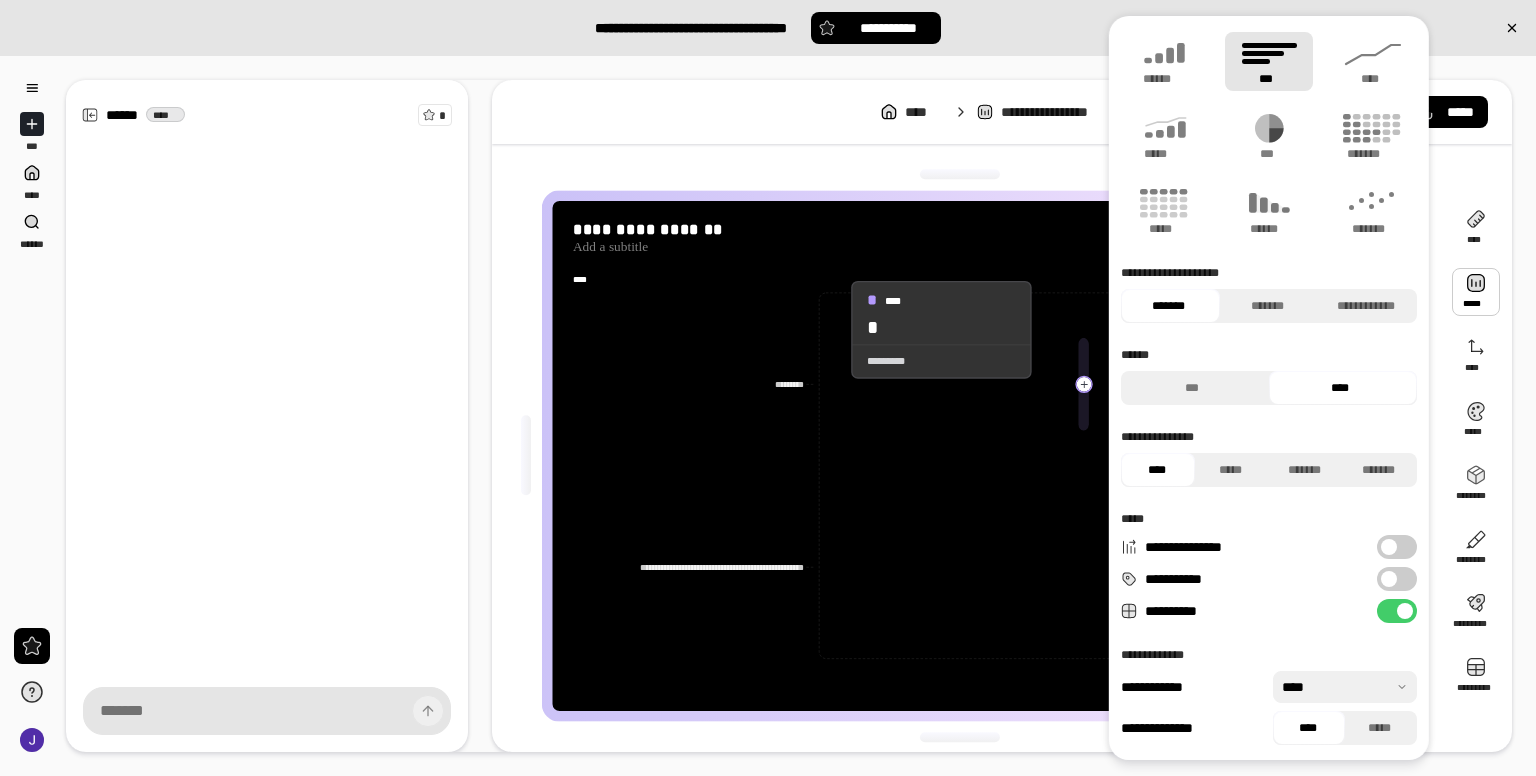 drag, startPoint x: 1257, startPoint y: 73, endPoint x: 831, endPoint y: 329, distance: 497.00302 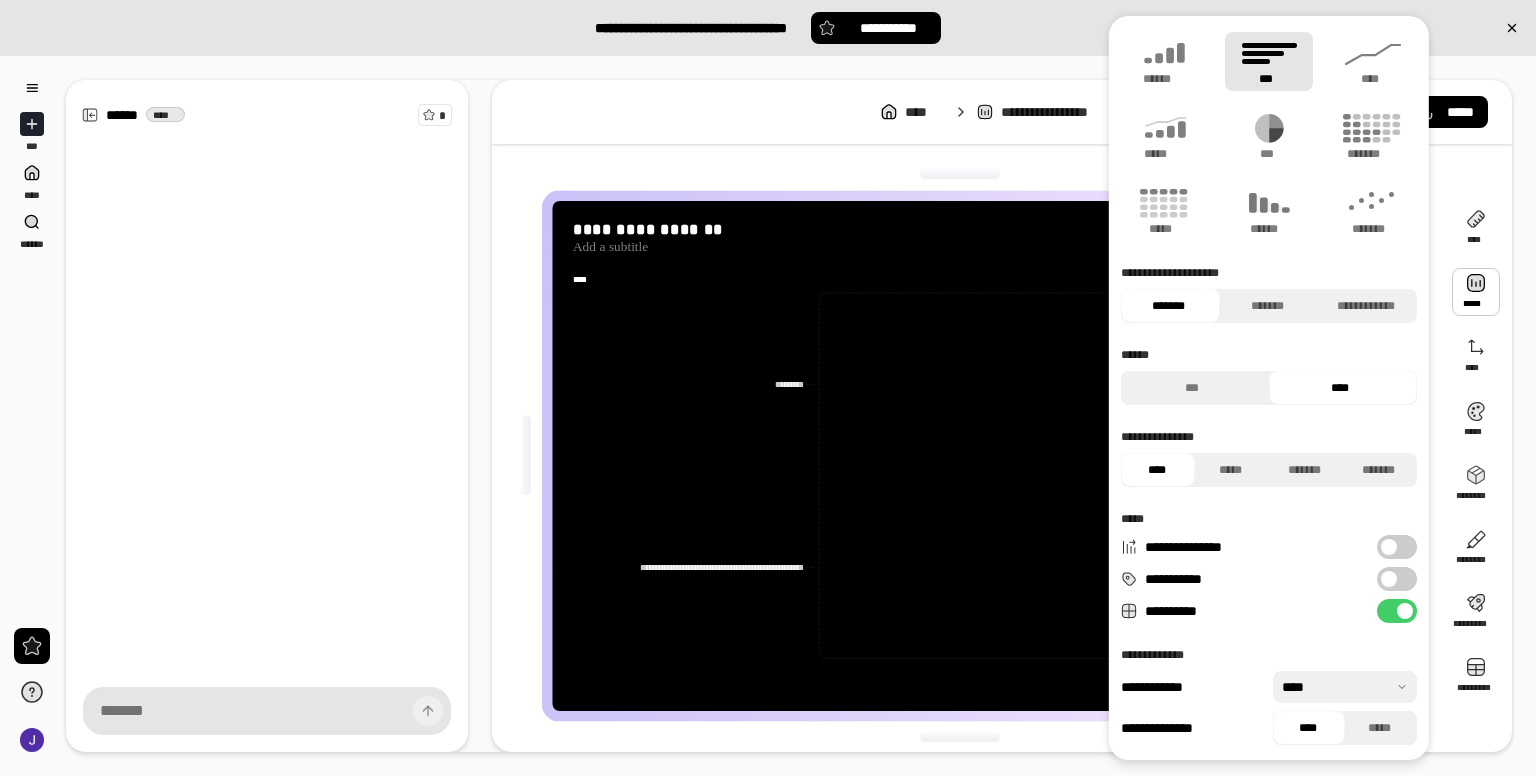 drag, startPoint x: 785, startPoint y: 348, endPoint x: 790, endPoint y: 336, distance: 13 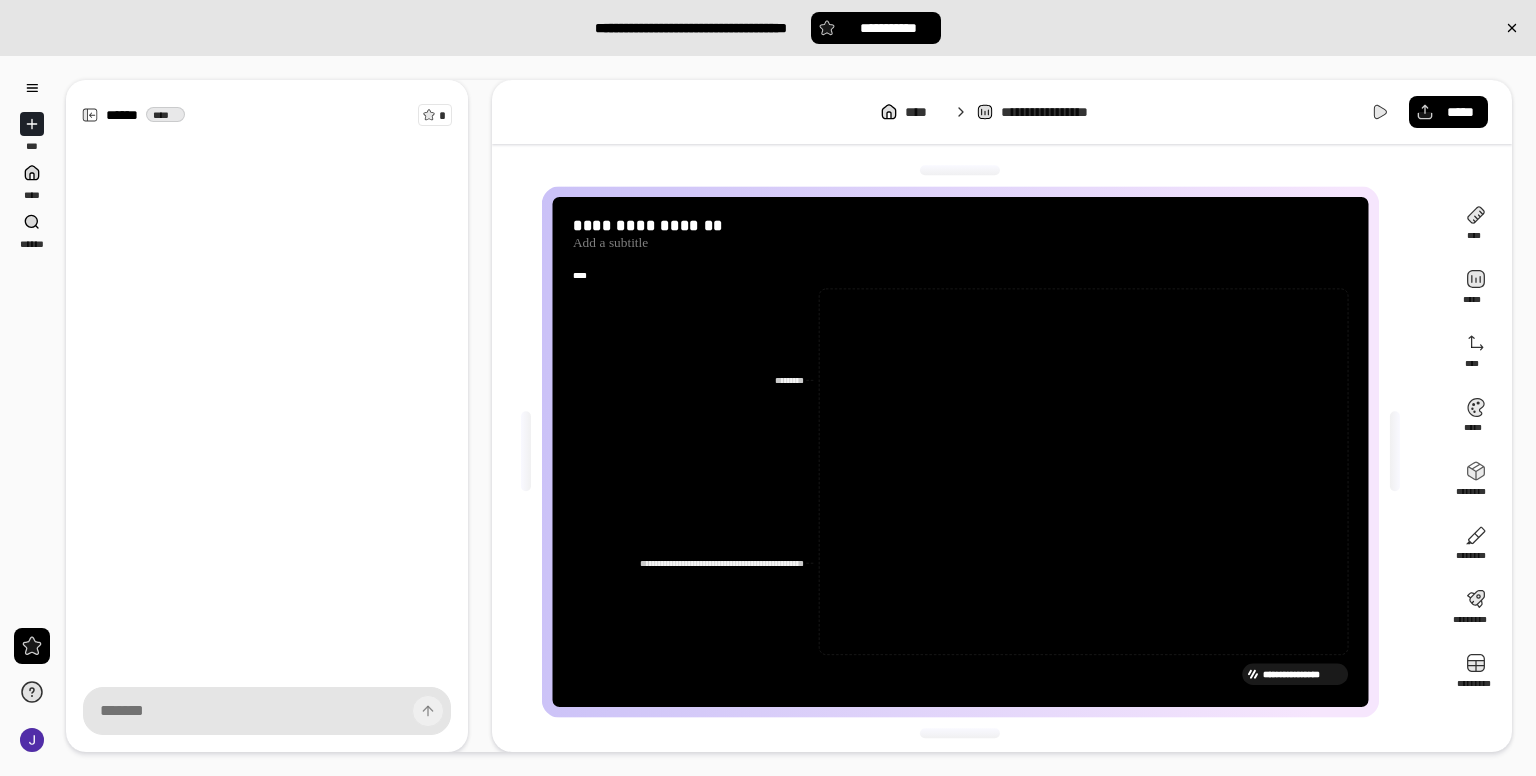 scroll, scrollTop: 0, scrollLeft: 0, axis: both 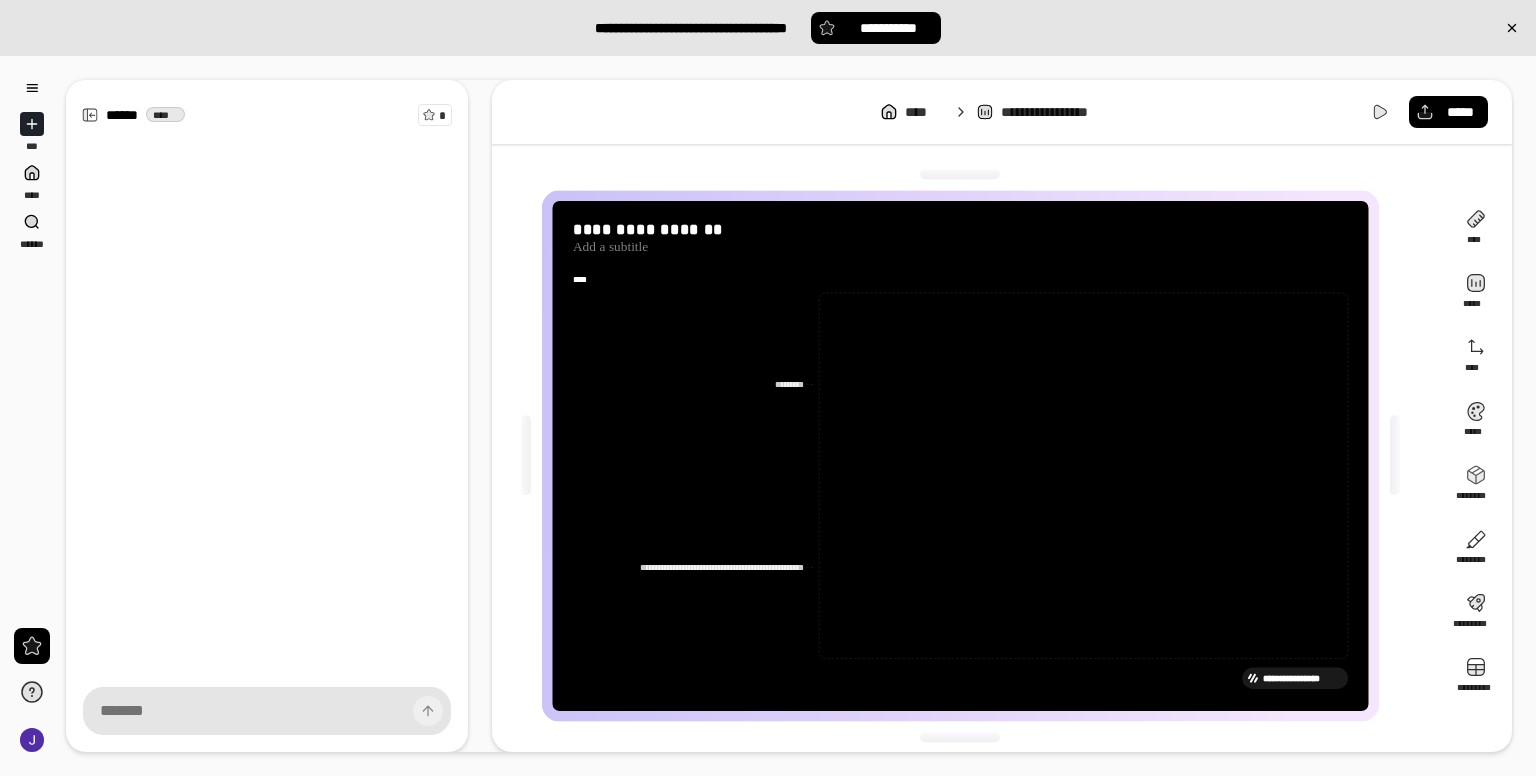 click 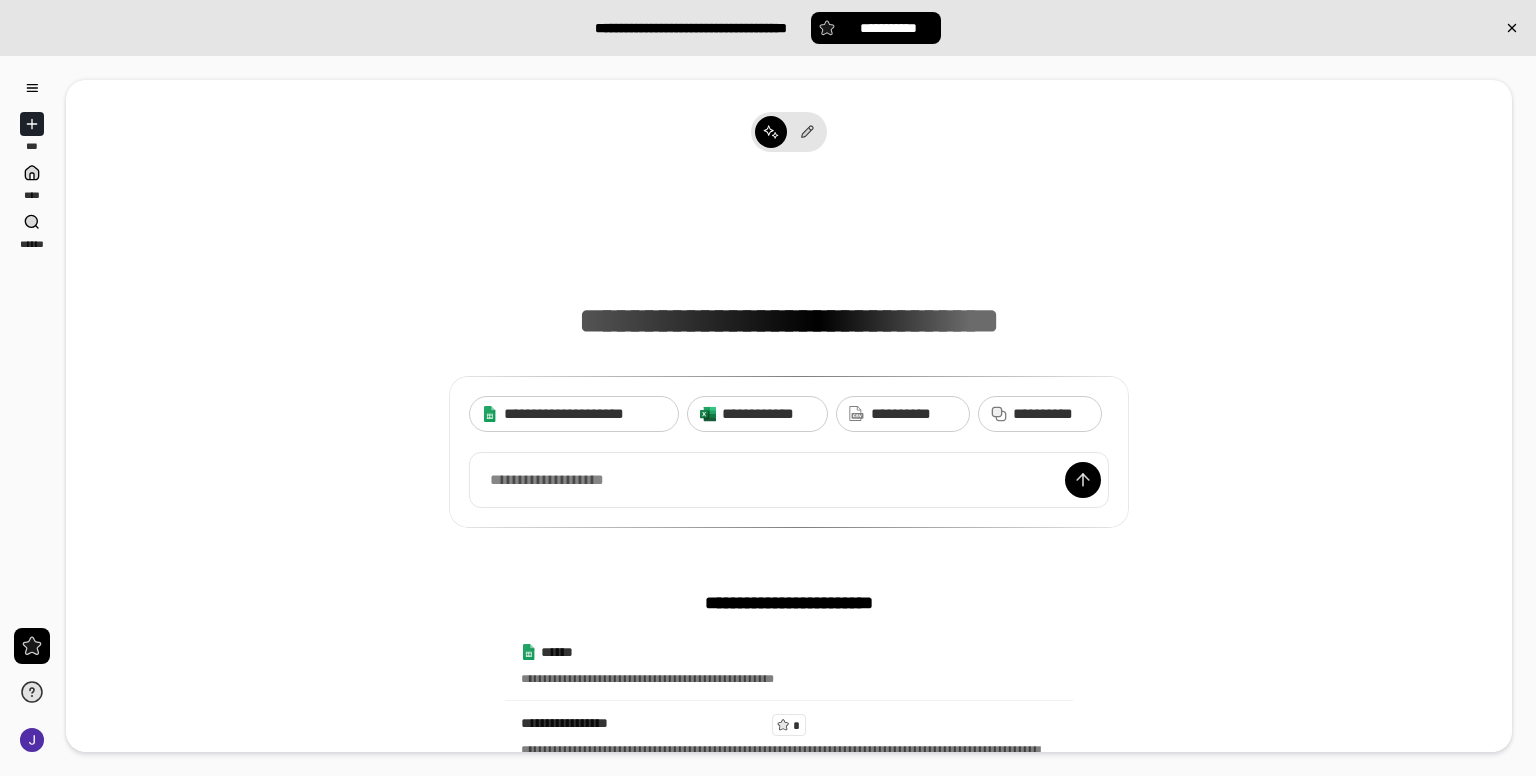 scroll, scrollTop: 166, scrollLeft: 0, axis: vertical 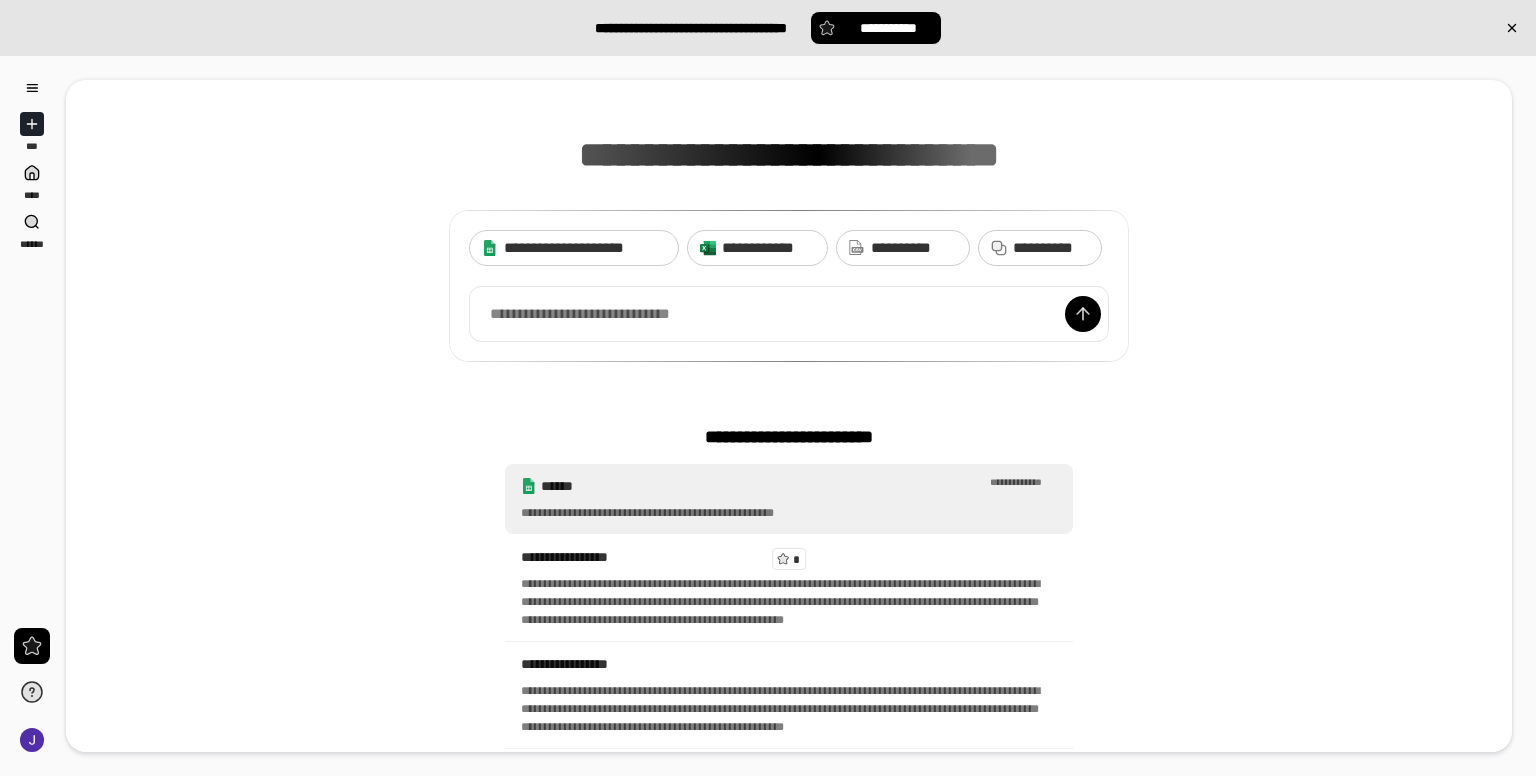 click on "[NUMBER] [STREET], [CITY], [STATE]" at bounding box center (789, 499) 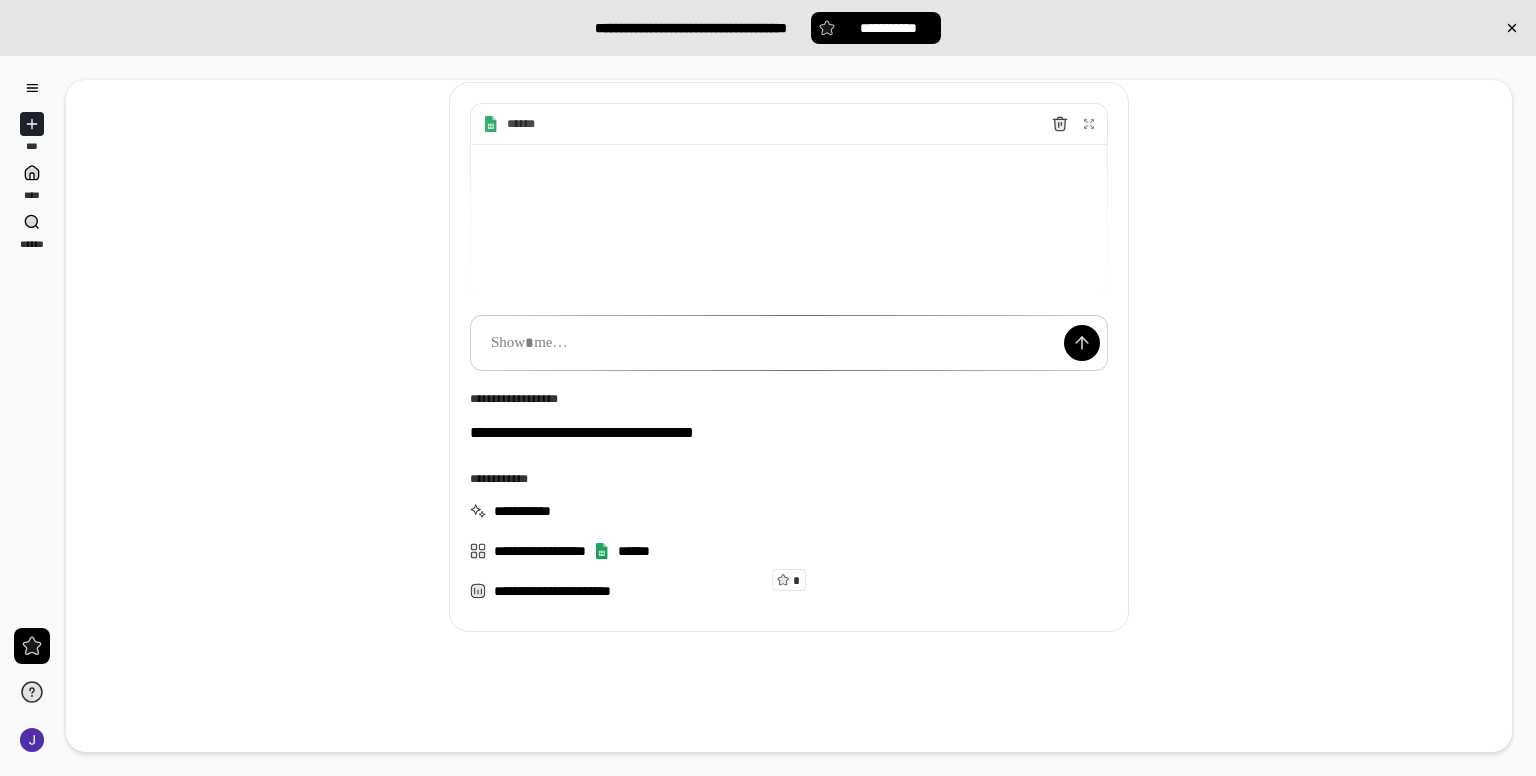 scroll, scrollTop: 17, scrollLeft: 0, axis: vertical 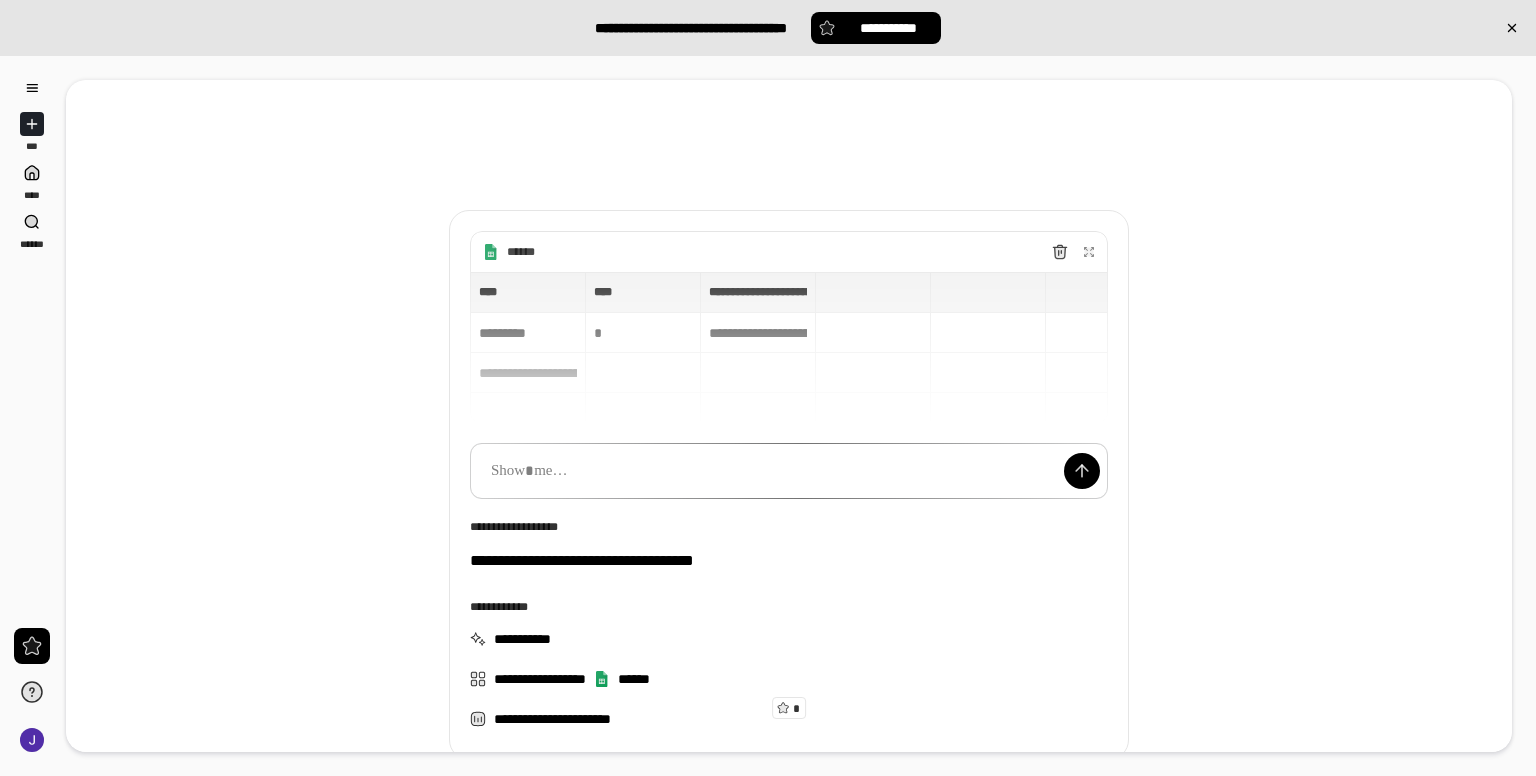 click on "[NUMBER] [STREET], [CITY], [STATE]" at bounding box center (789, 348) 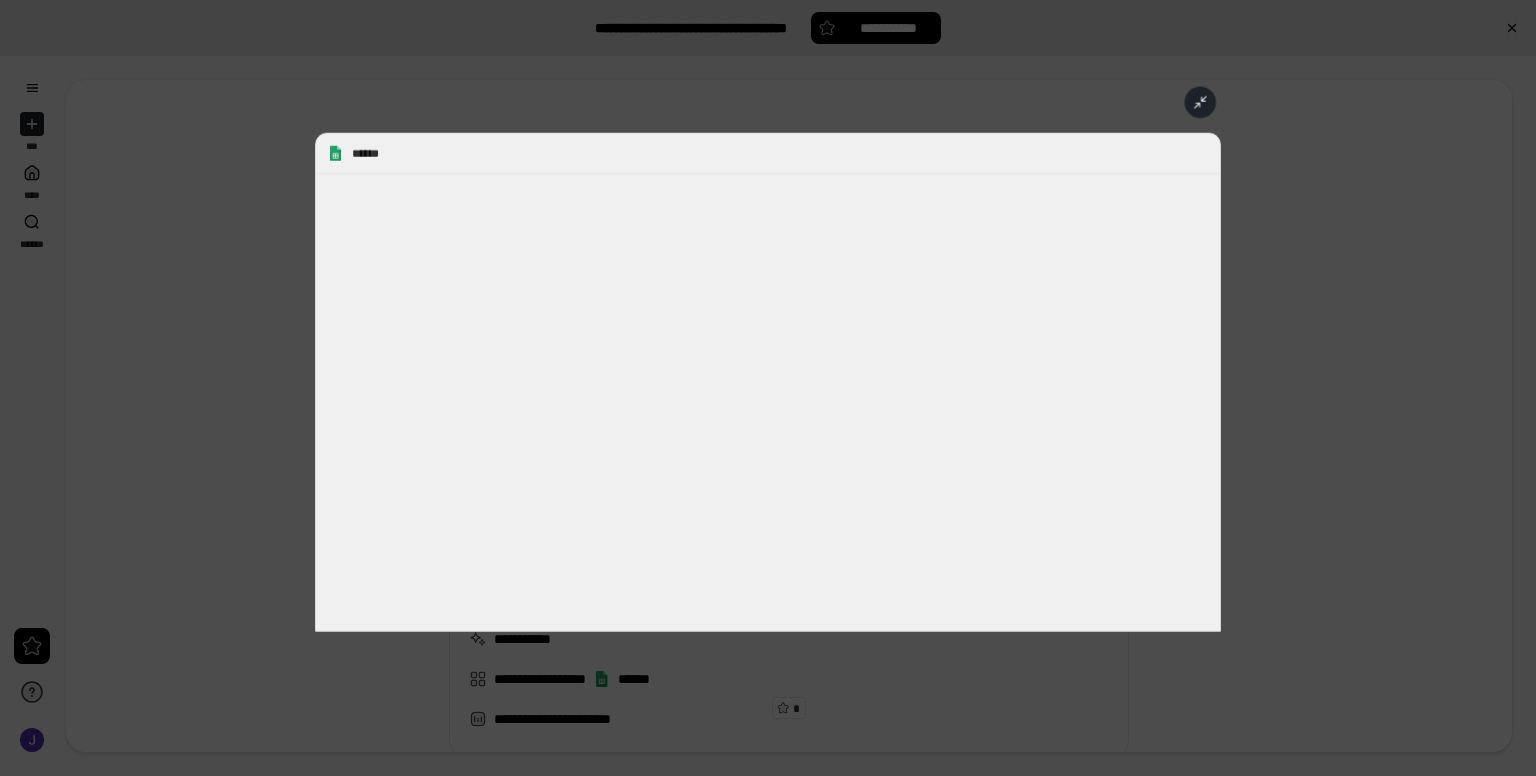 scroll, scrollTop: 15, scrollLeft: 0, axis: vertical 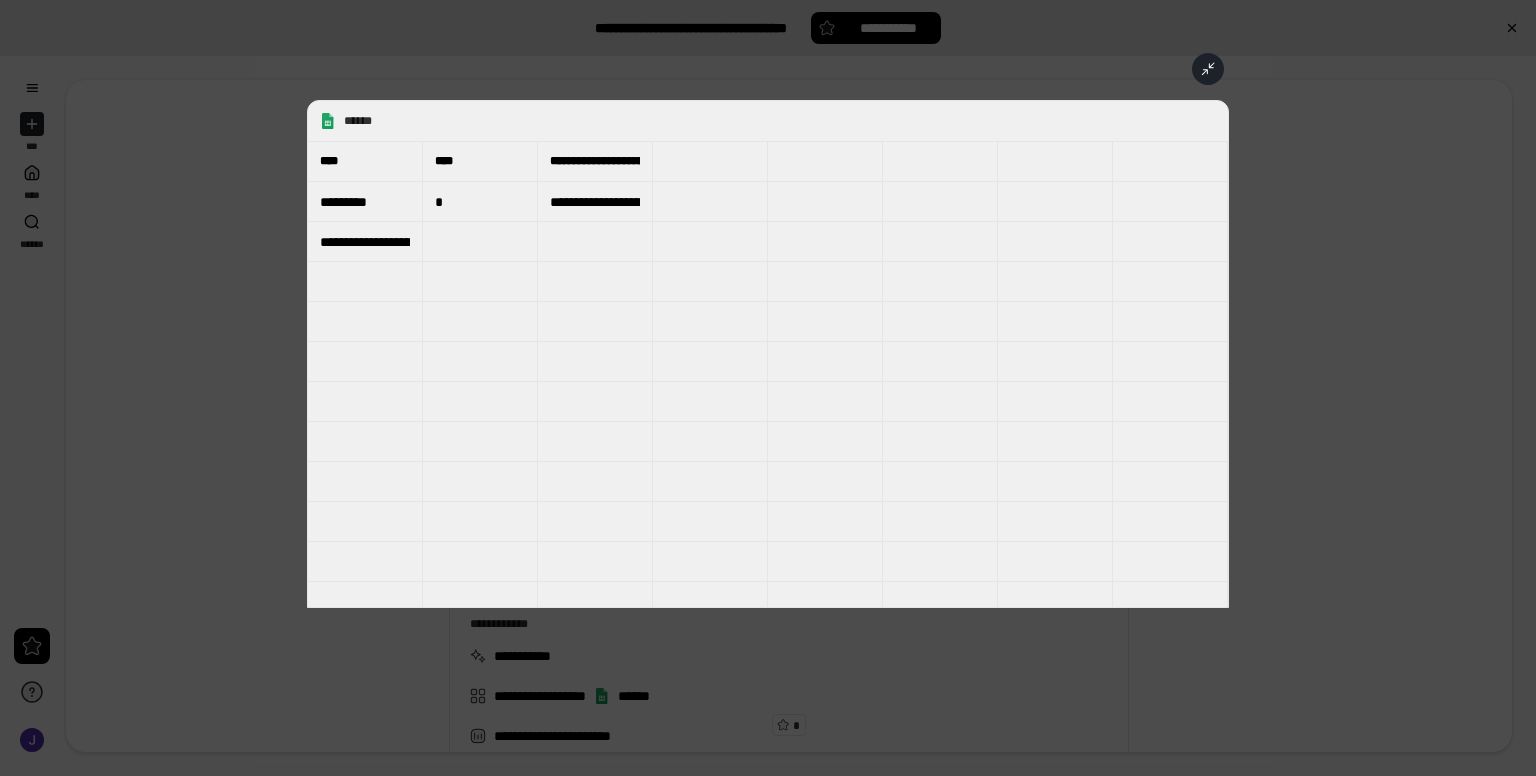 click on "[NUMBER] [STREET], [CITY], [STATE]" at bounding box center [768, 354] 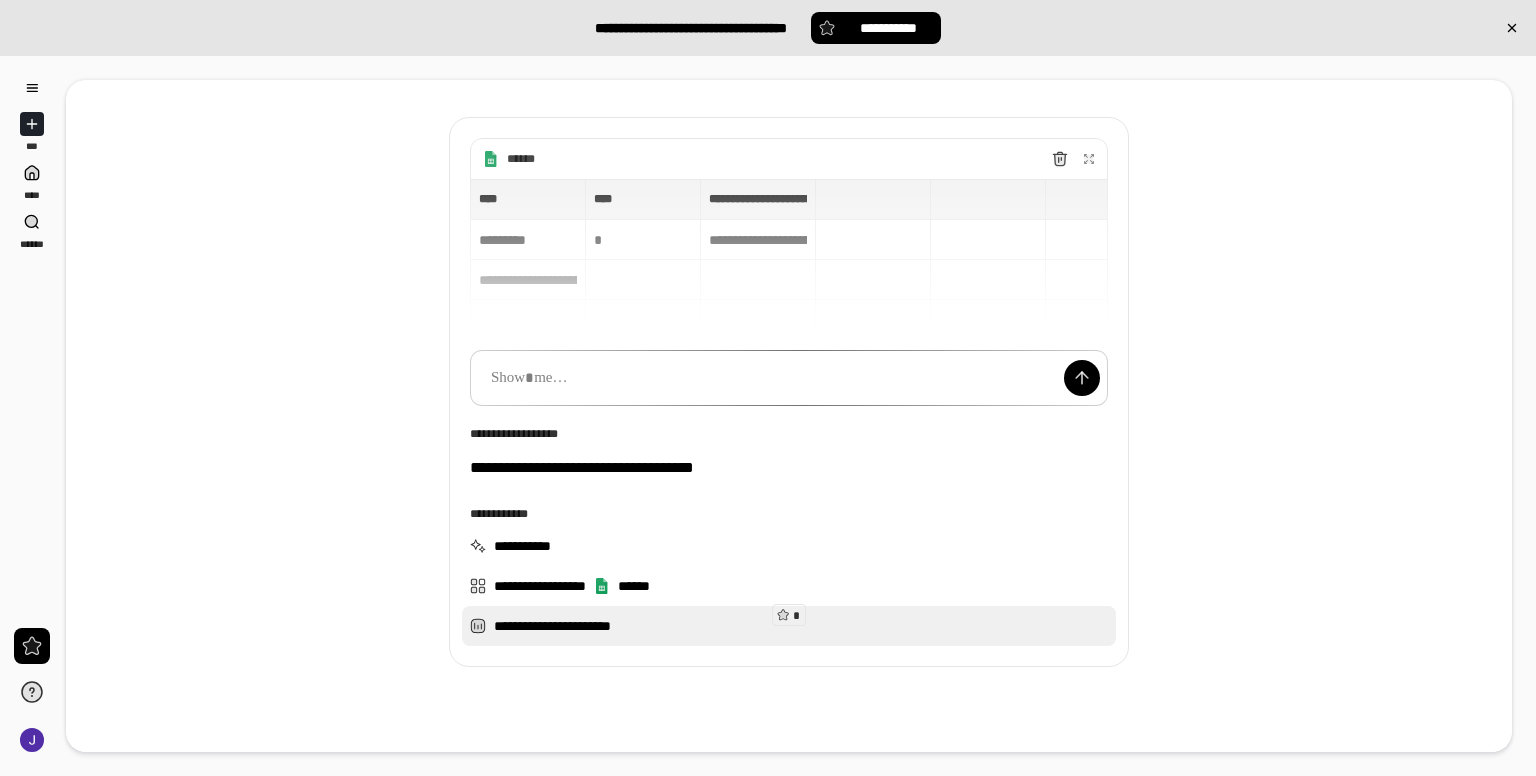 scroll, scrollTop: 144, scrollLeft: 0, axis: vertical 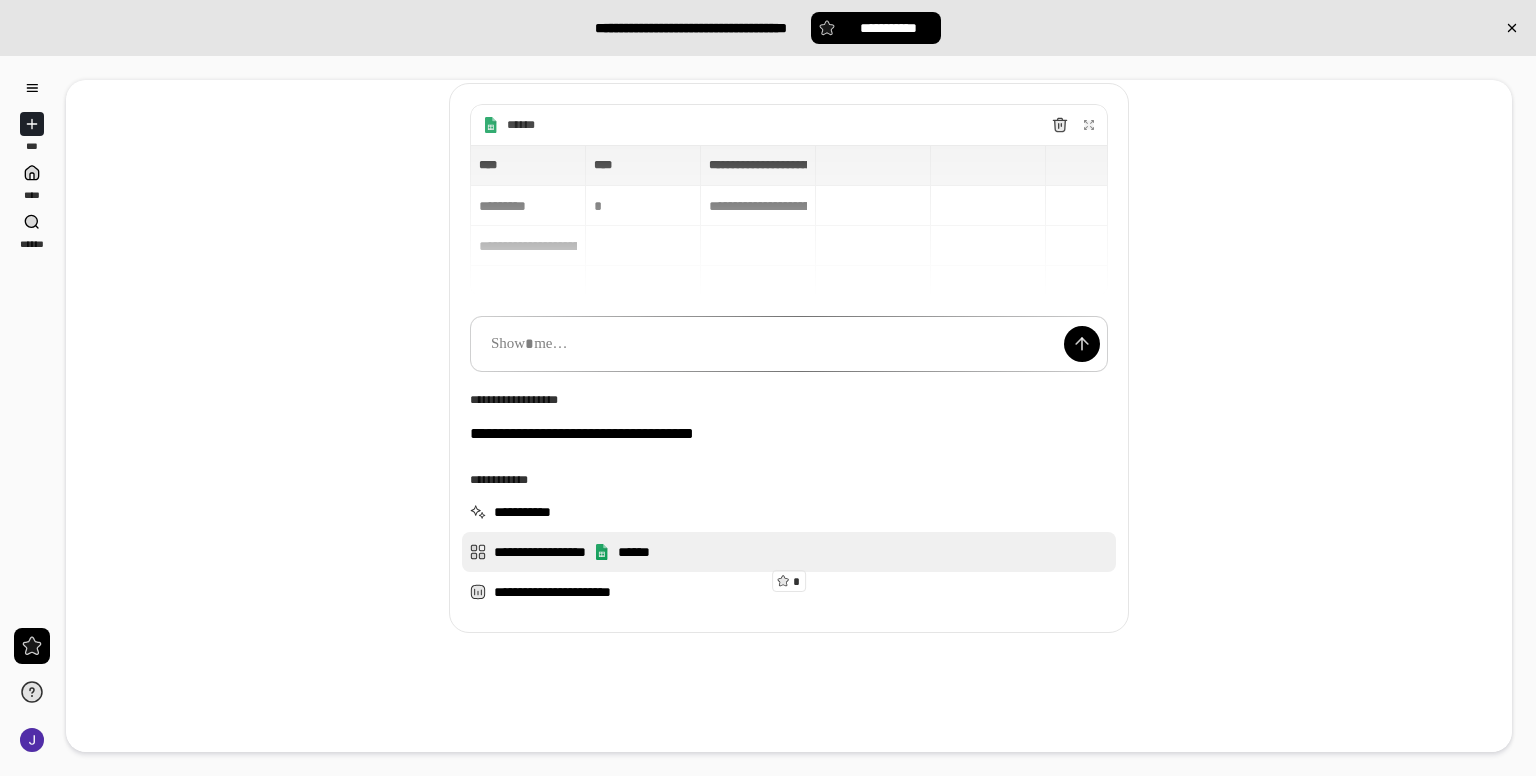 click on "[FIRST] [LAST]" at bounding box center (789, 552) 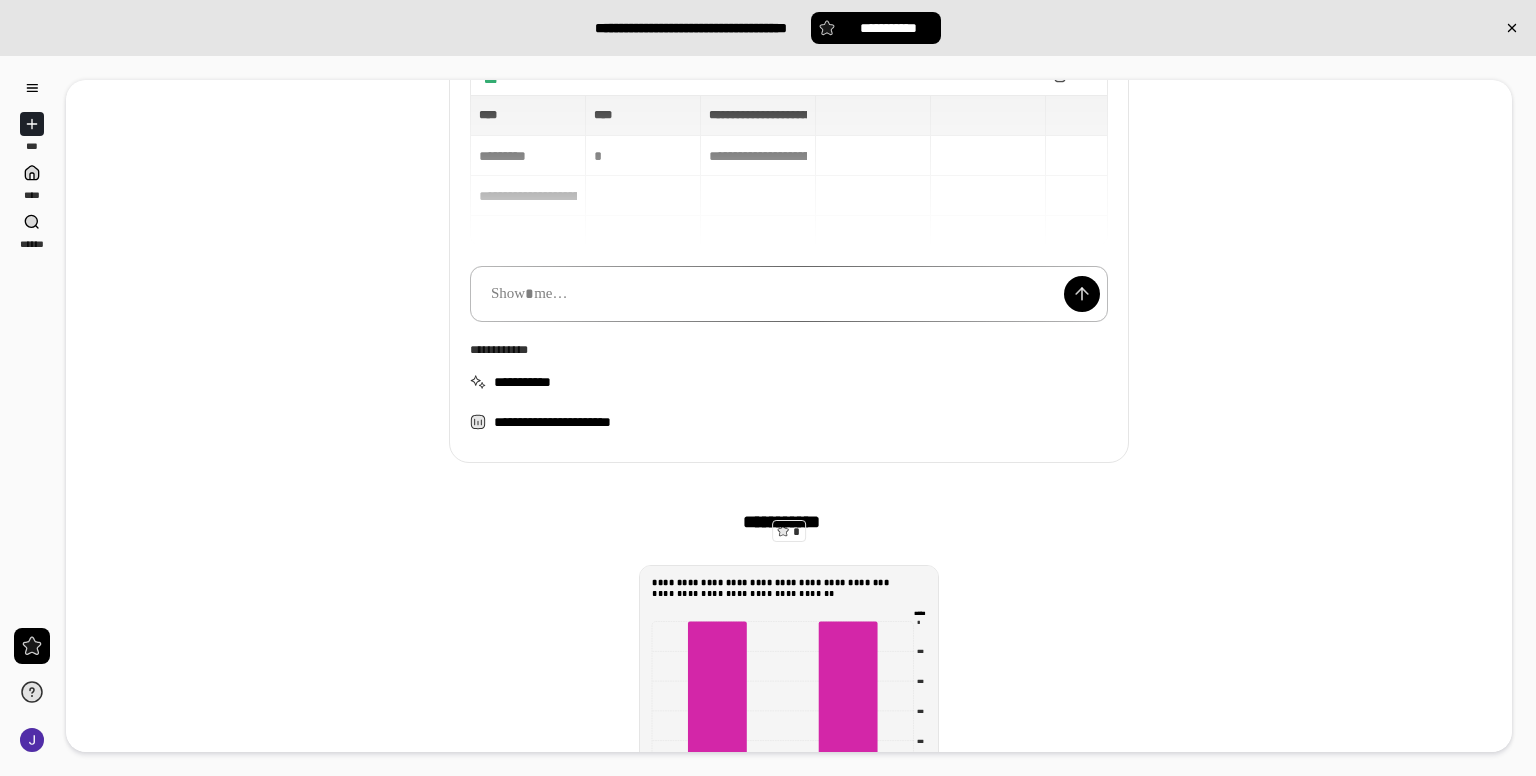 scroll, scrollTop: 0, scrollLeft: 0, axis: both 